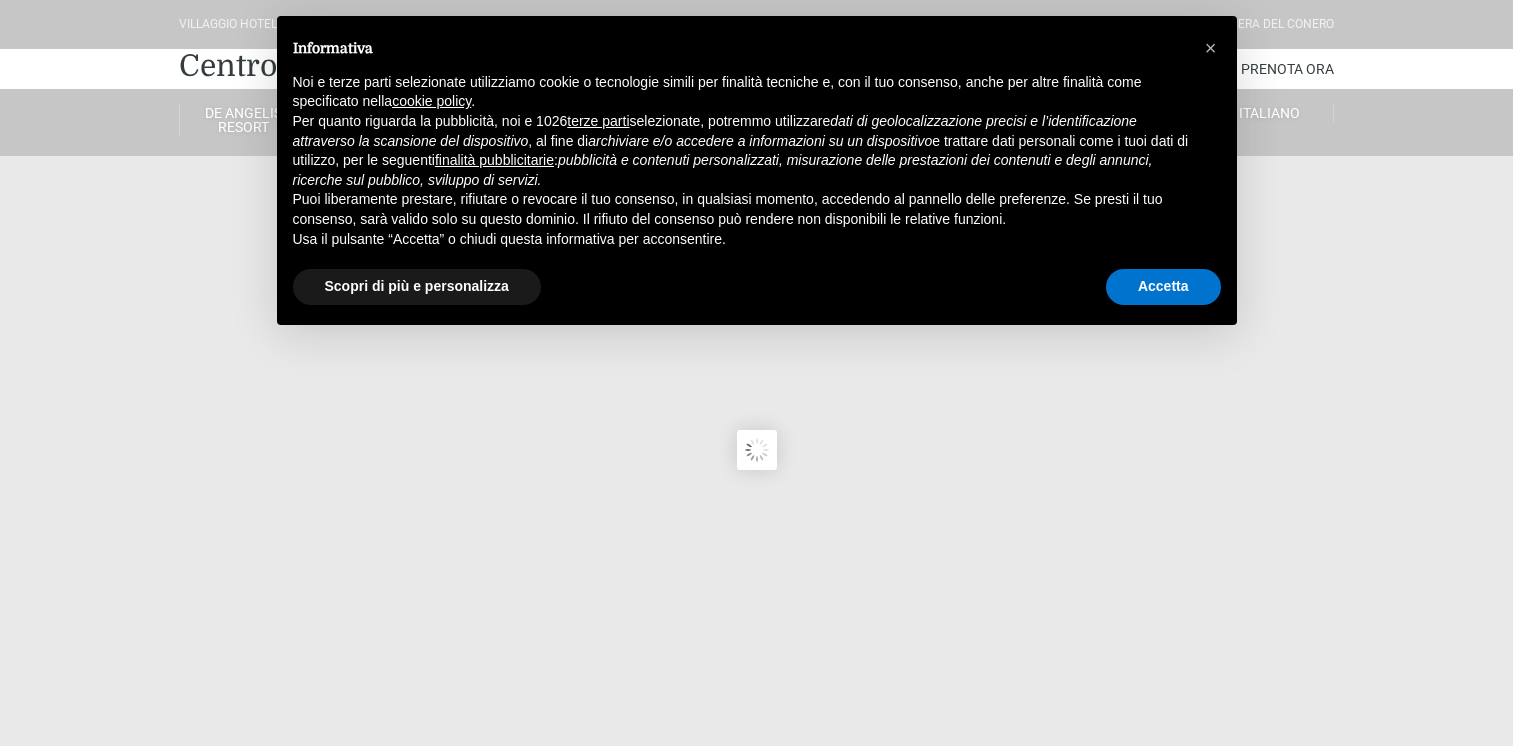 scroll, scrollTop: 0, scrollLeft: 0, axis: both 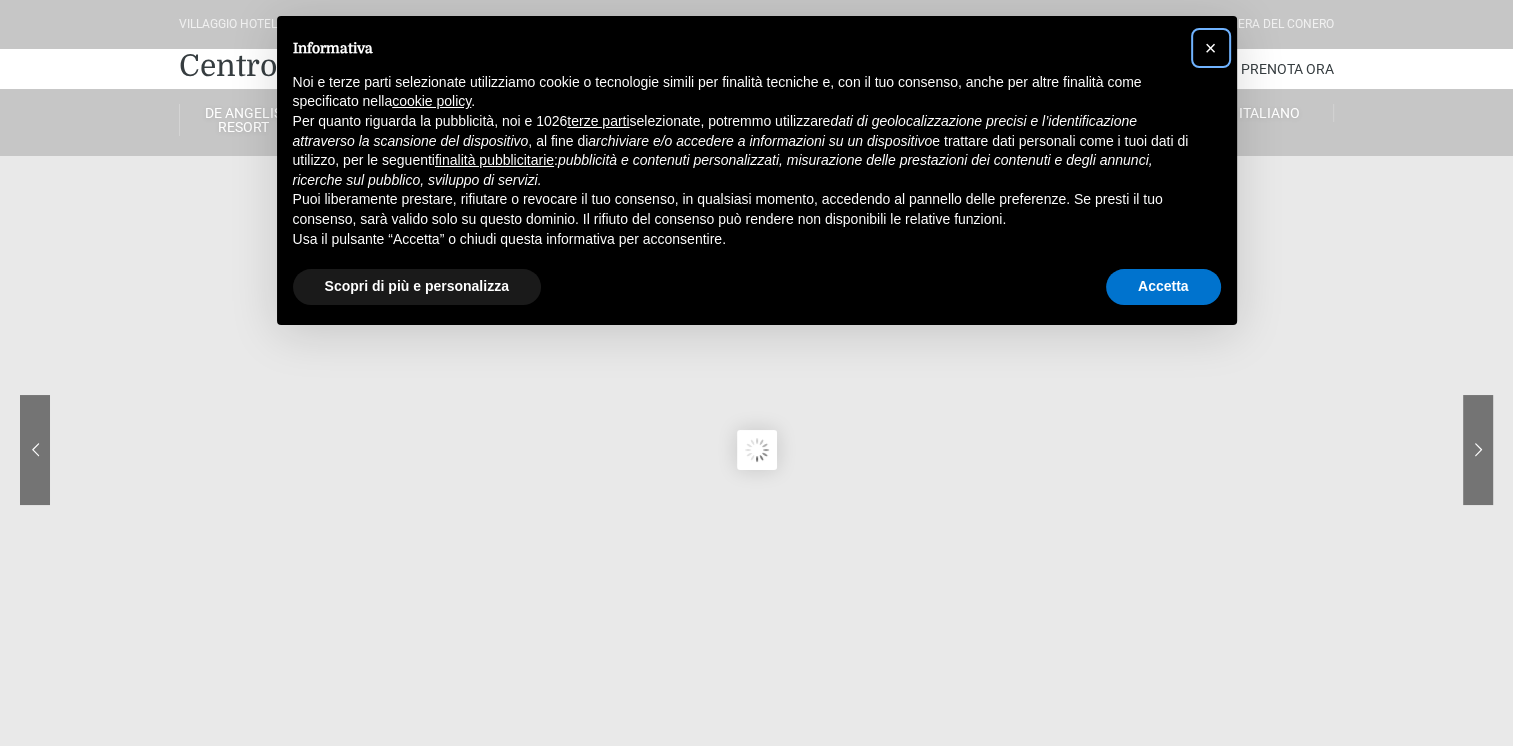 click on "×" at bounding box center [1211, 48] 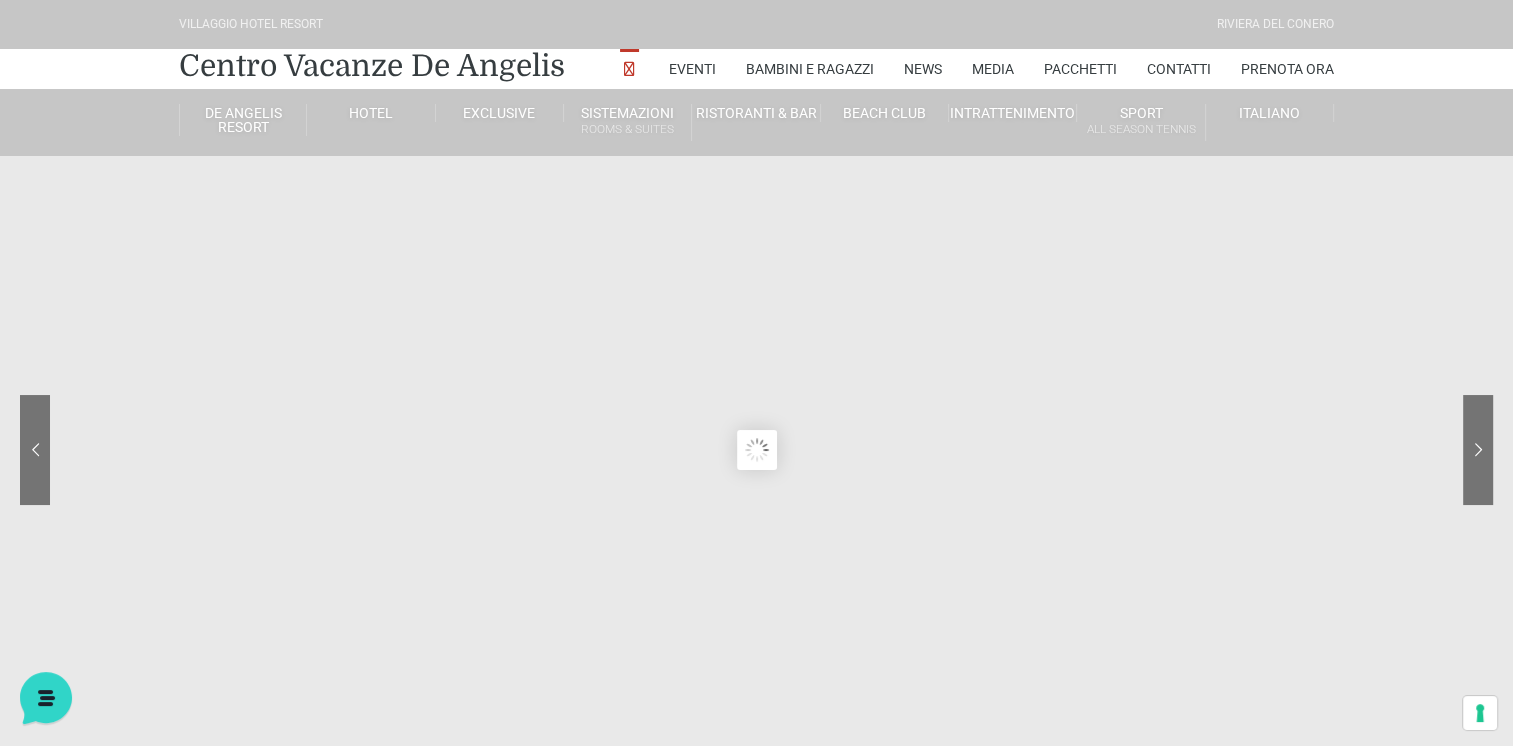 scroll, scrollTop: 0, scrollLeft: 0, axis: both 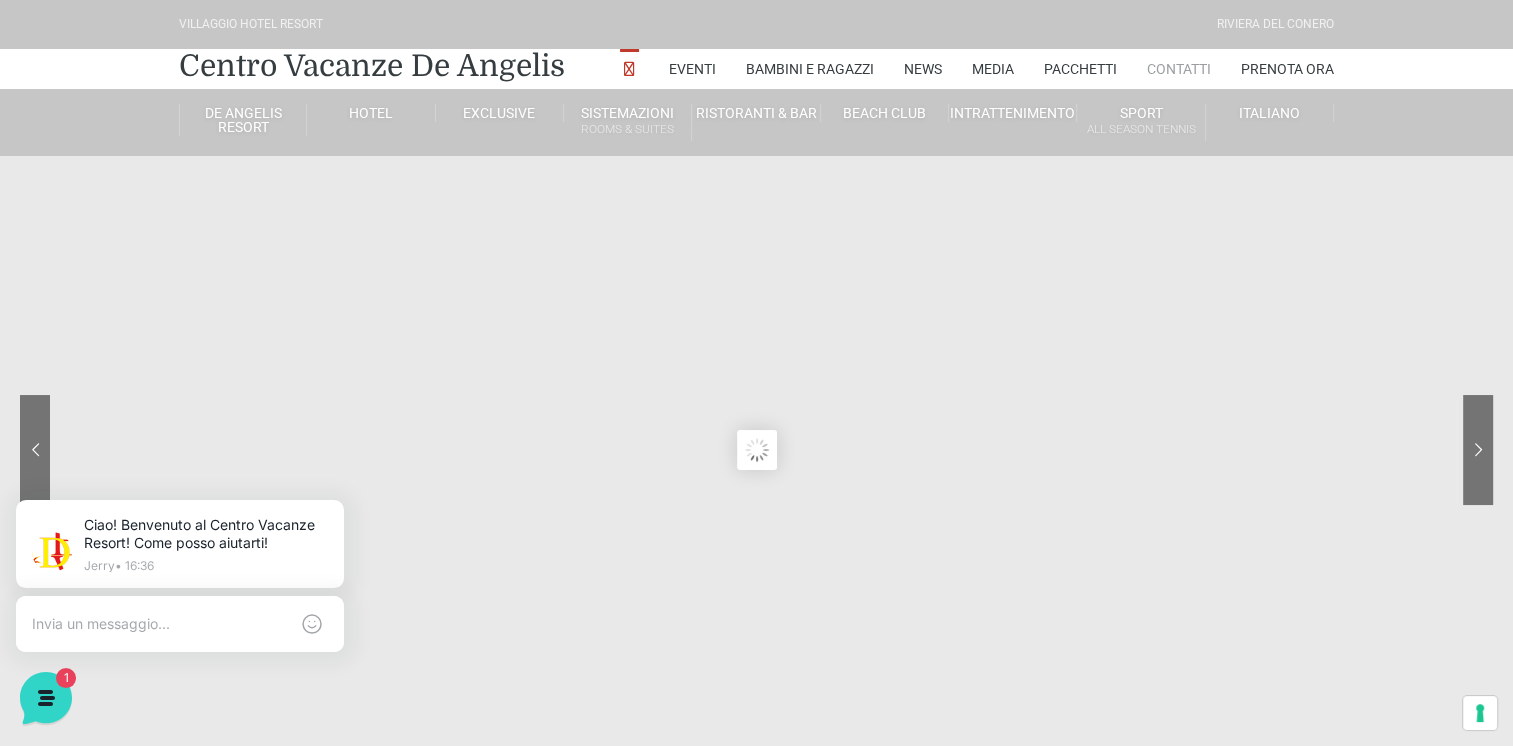 click on "Contatti" at bounding box center (1179, 69) 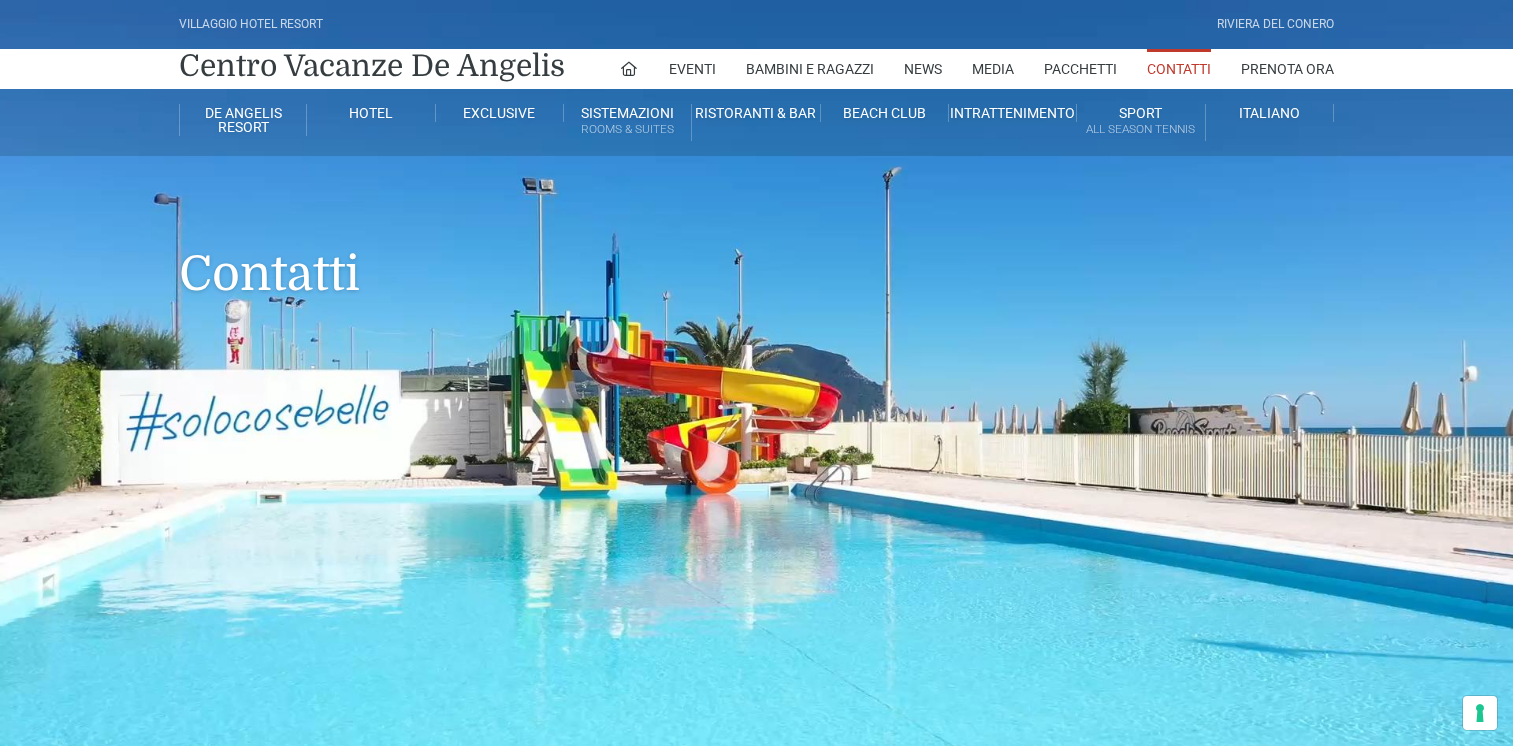 scroll, scrollTop: 0, scrollLeft: 0, axis: both 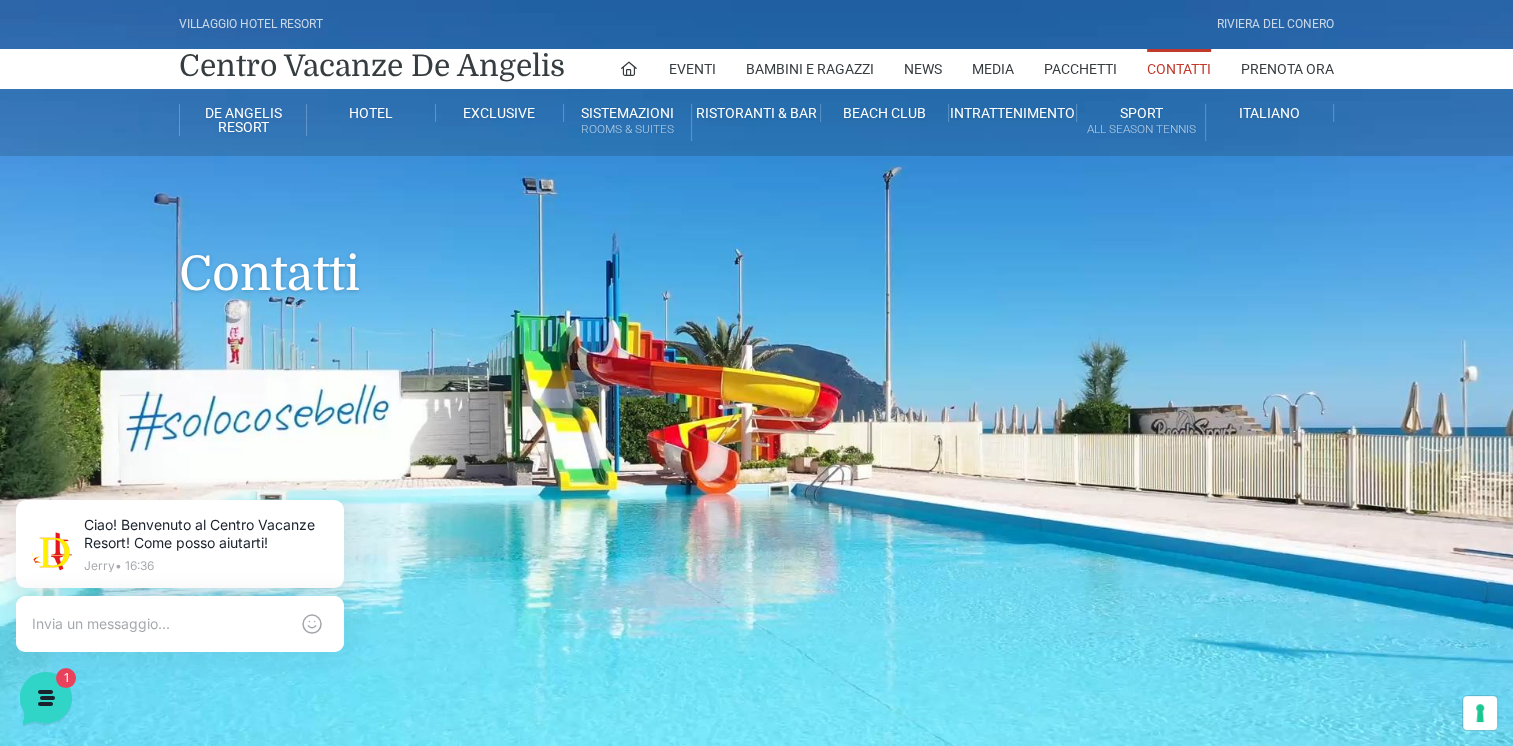 click on "Contatti" at bounding box center [1179, 69] 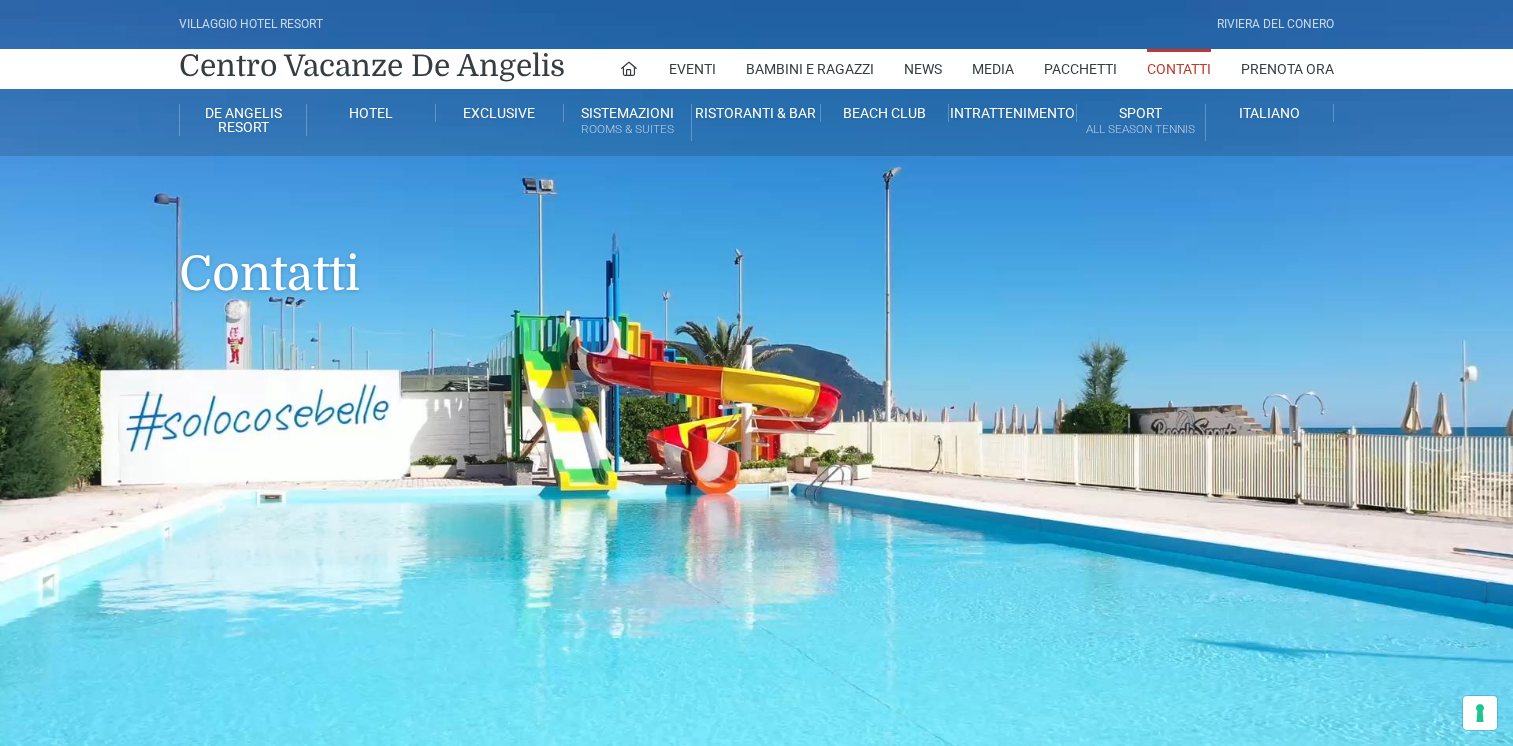 scroll, scrollTop: 0, scrollLeft: 0, axis: both 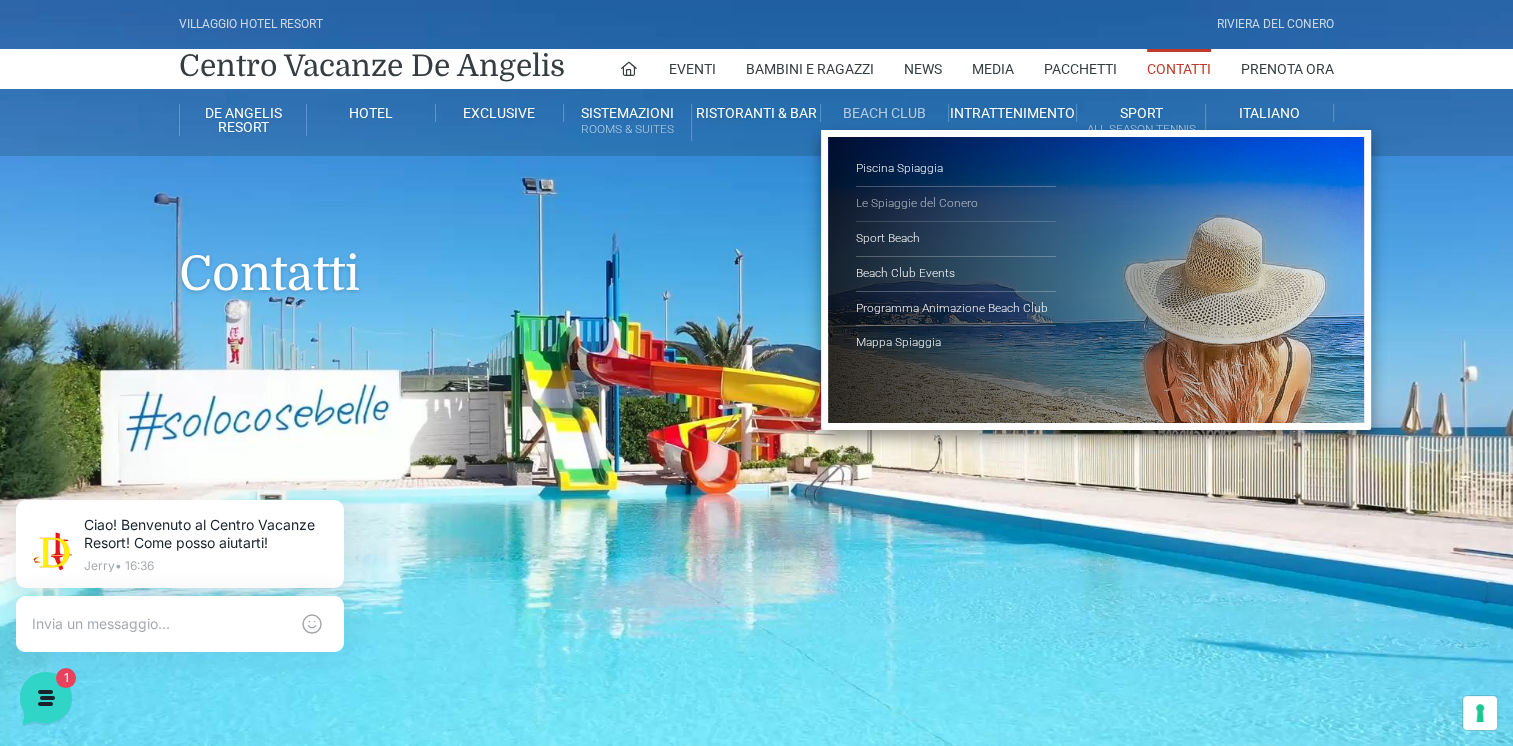 click on "Le Spiaggie del Conero" at bounding box center (956, 204) 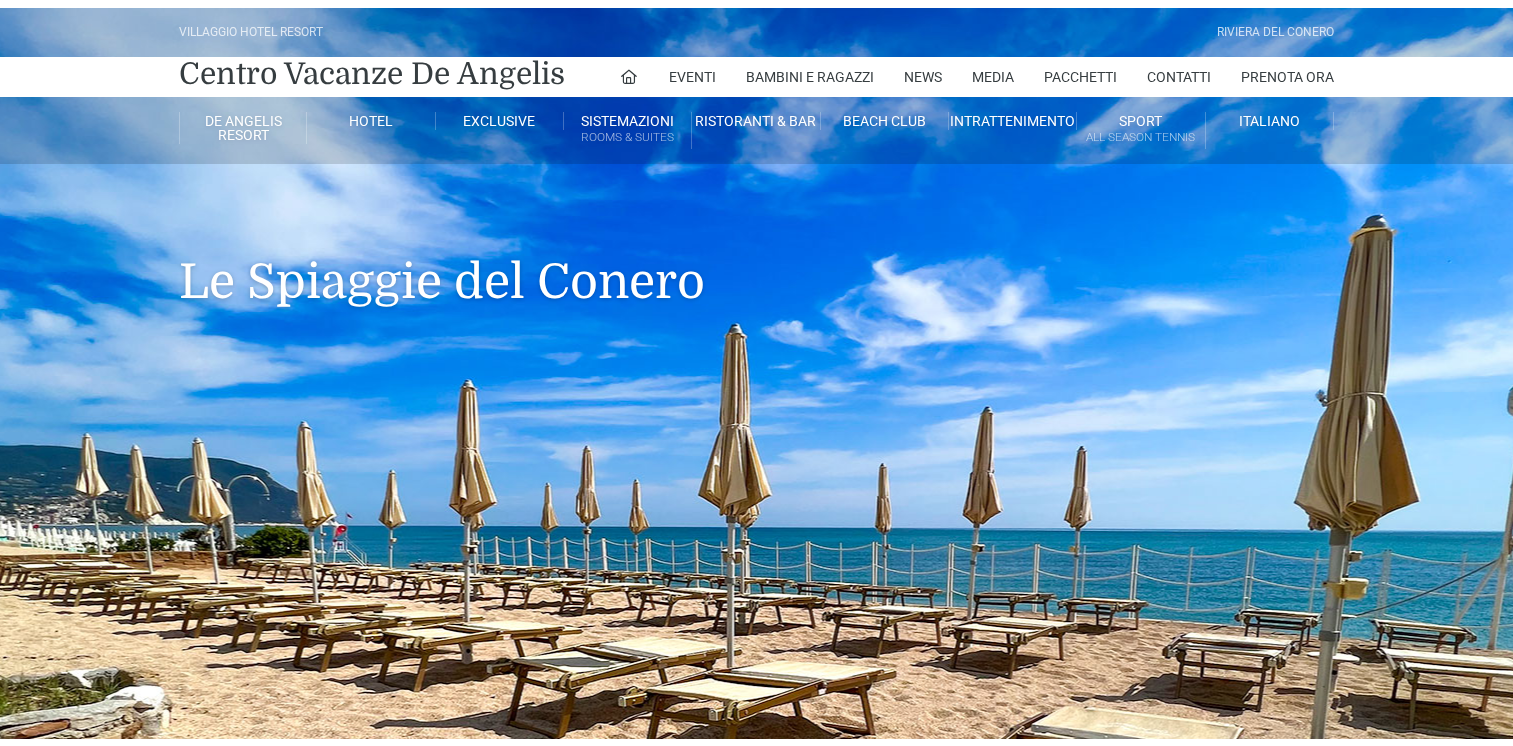 scroll, scrollTop: 0, scrollLeft: 0, axis: both 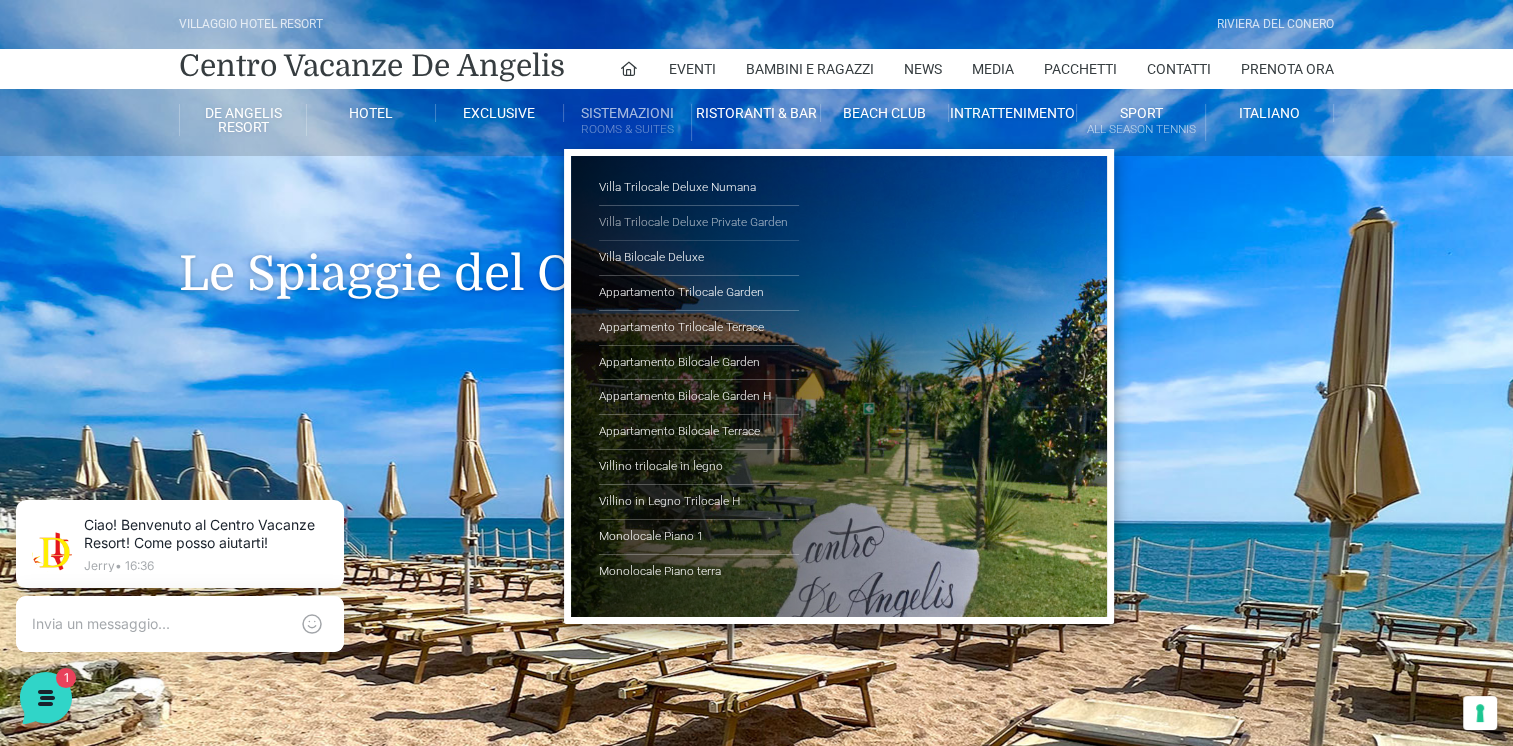 click on "Villa Trilocale Deluxe Private Garden" at bounding box center [699, 223] 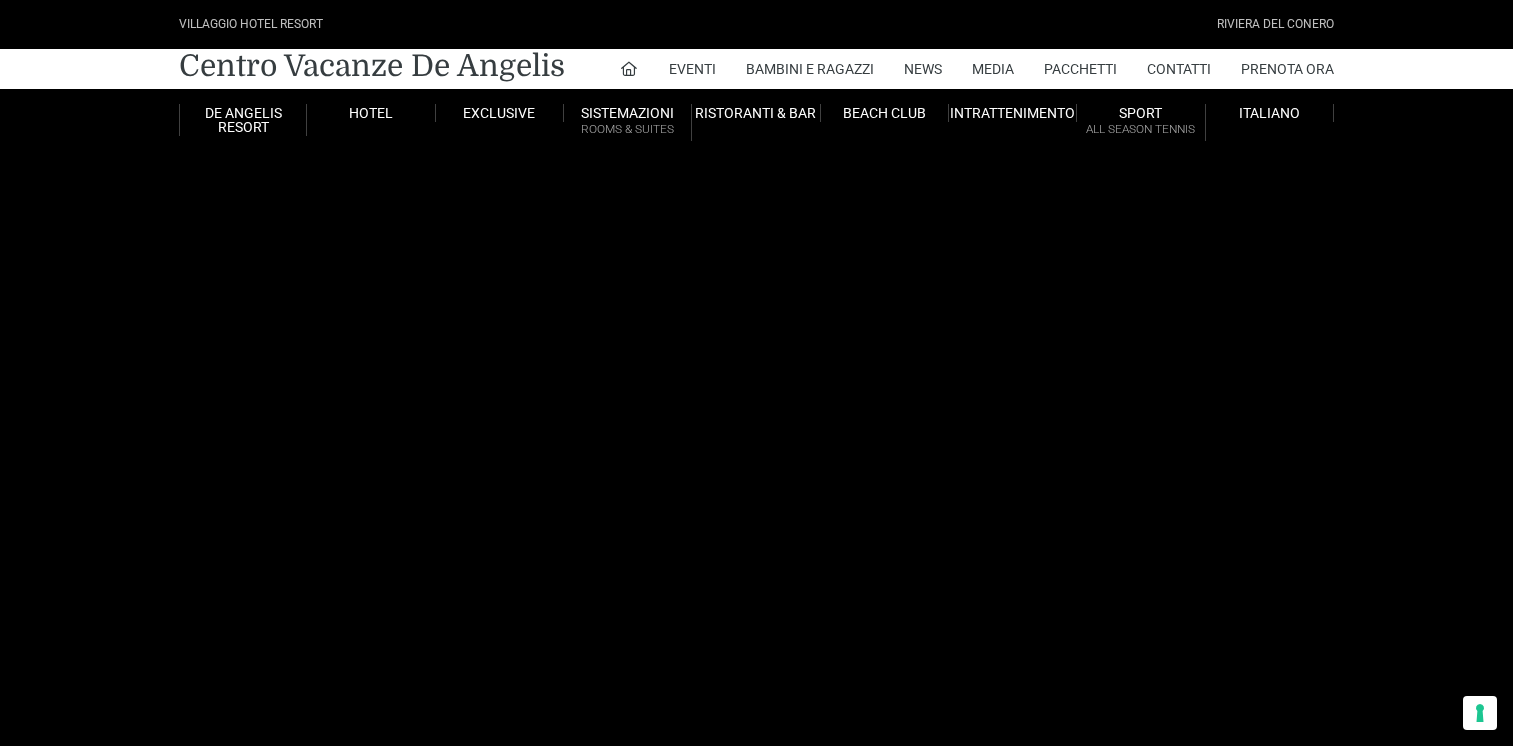 scroll, scrollTop: 0, scrollLeft: 0, axis: both 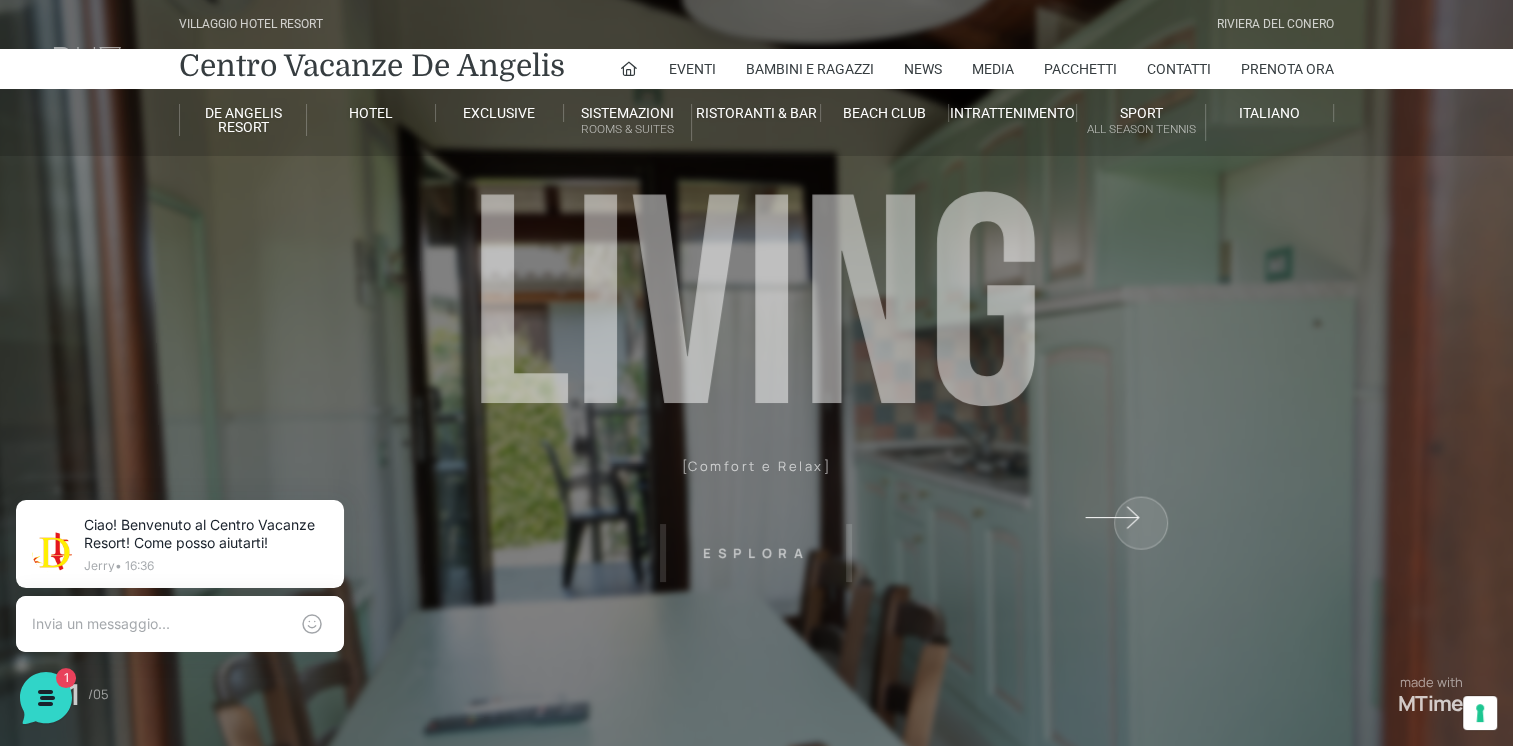 click at bounding box center (1261, 373) 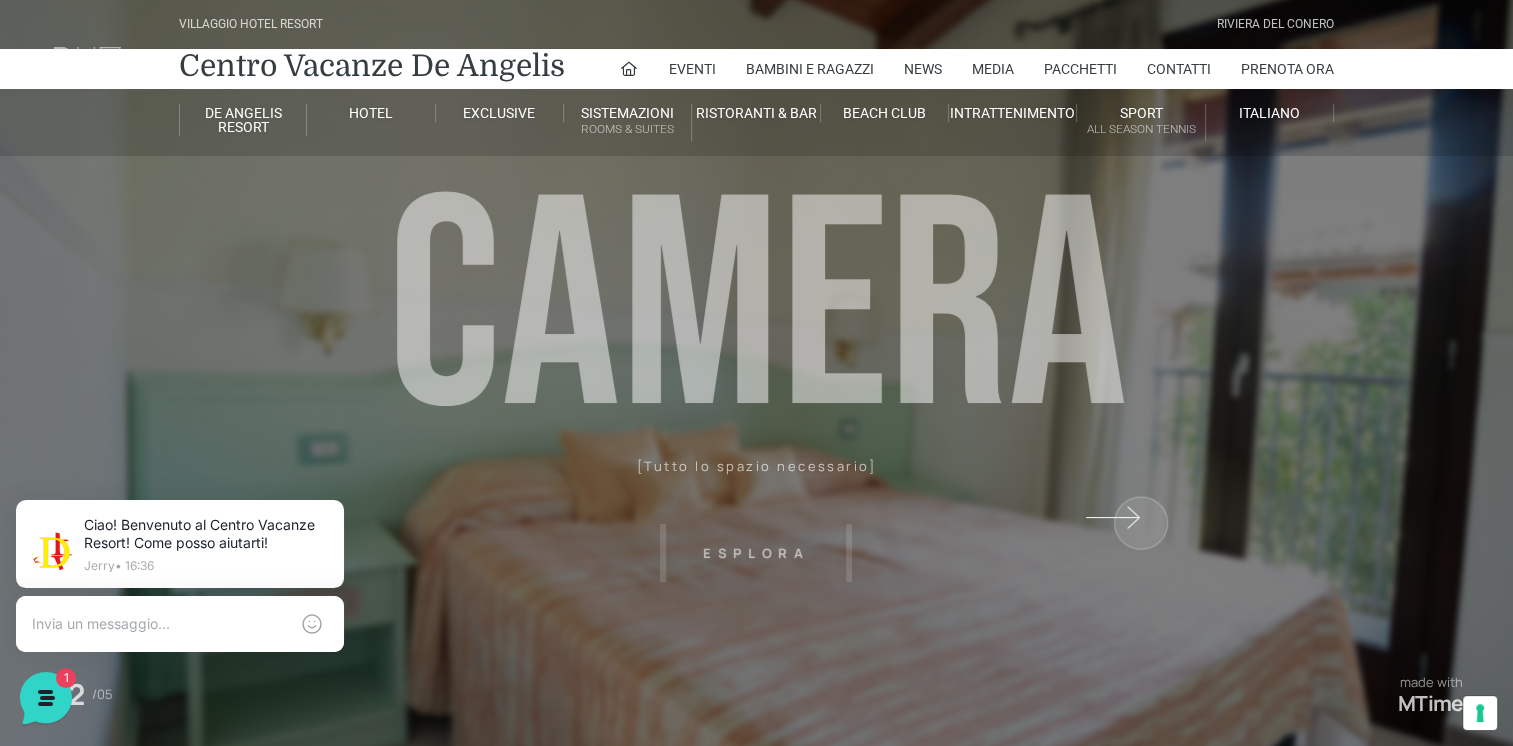 click at bounding box center [1261, 373] 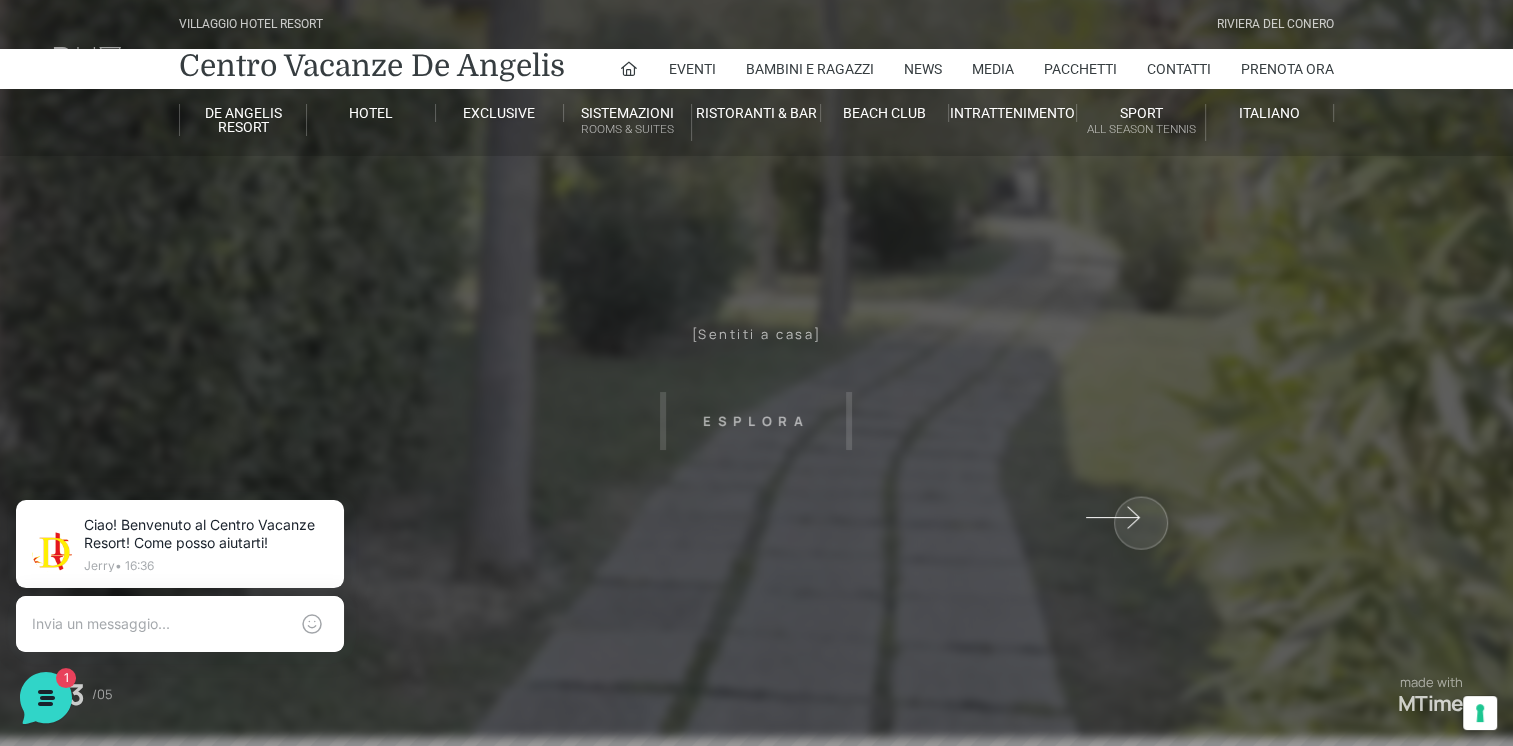 click at bounding box center [1261, 373] 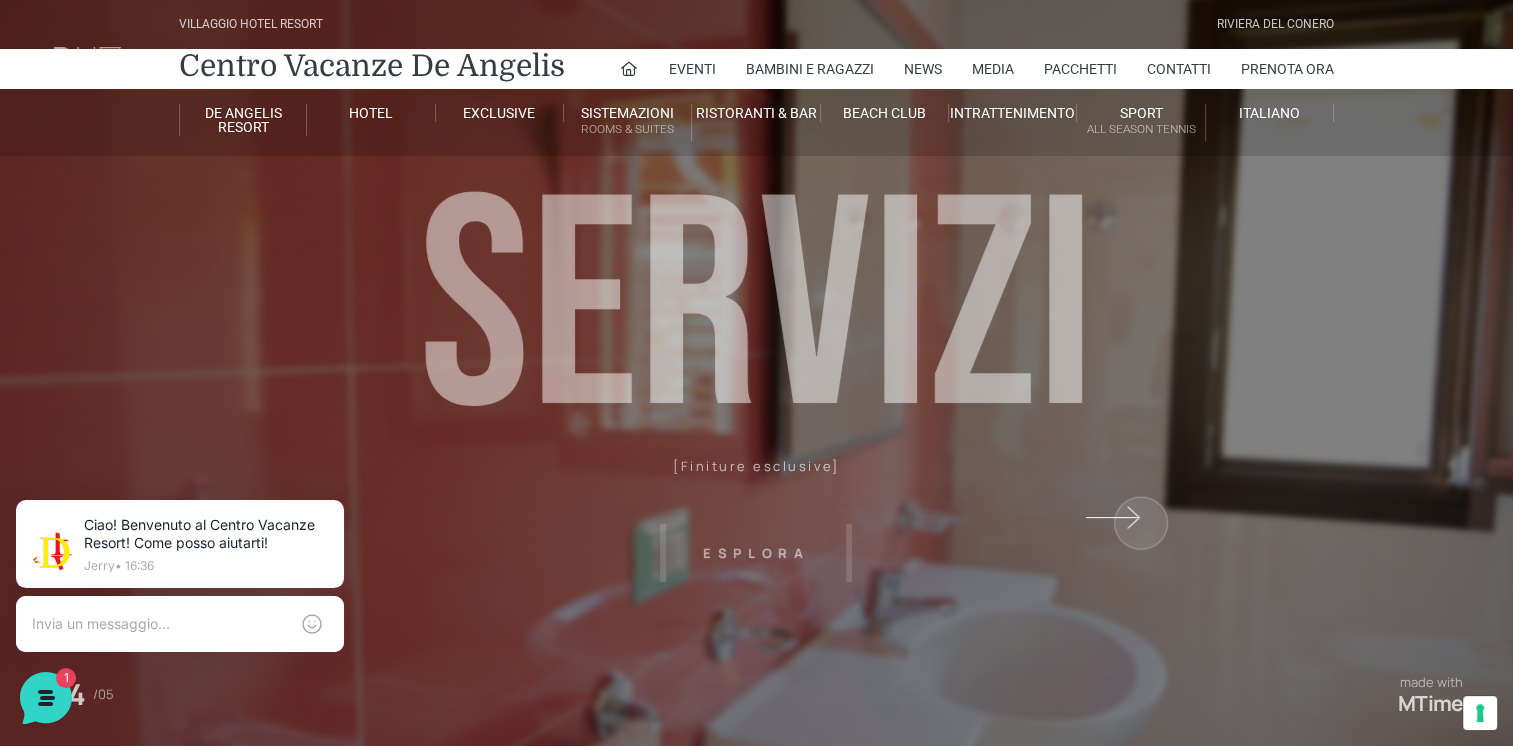 click at bounding box center (1261, 373) 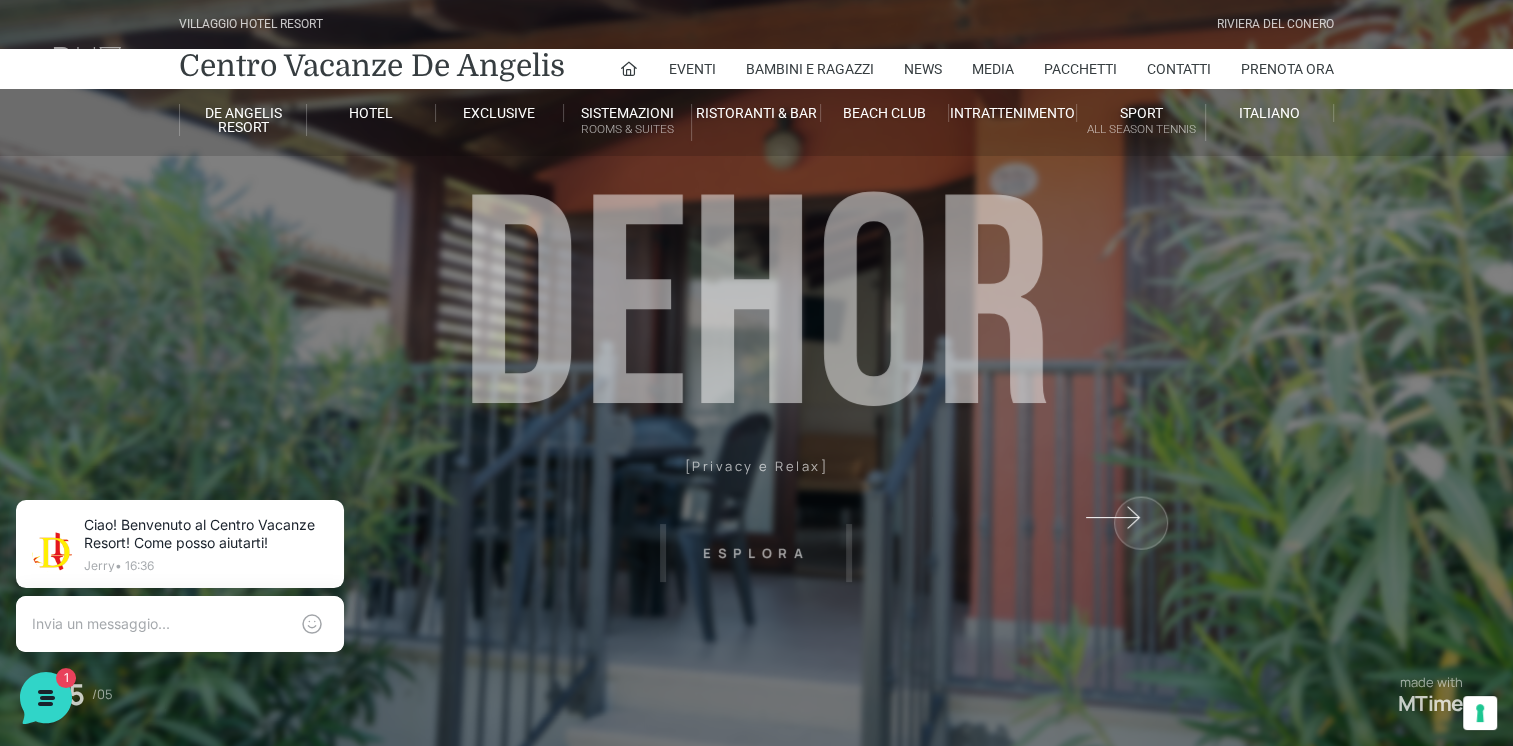 click at bounding box center (1261, 373) 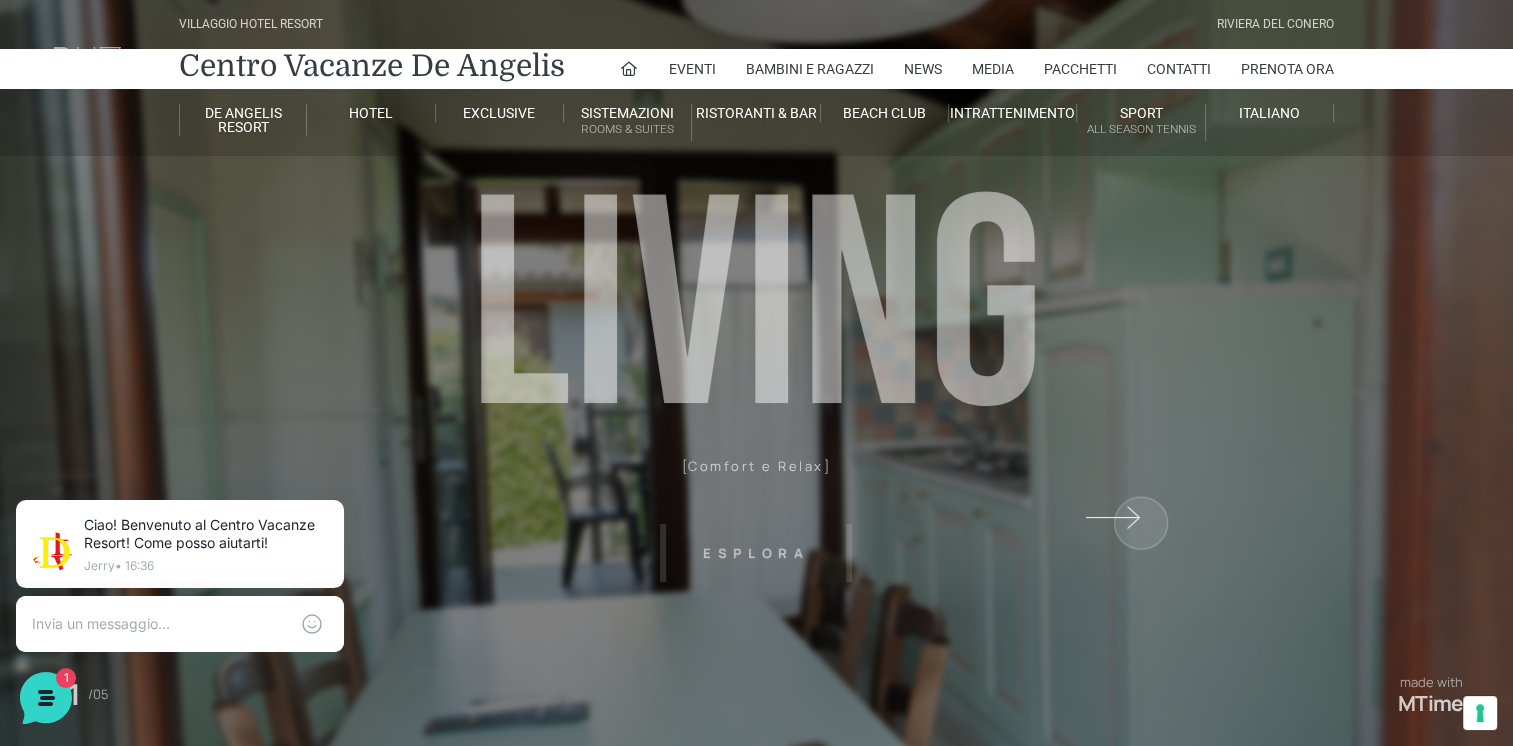 click at bounding box center (1261, 373) 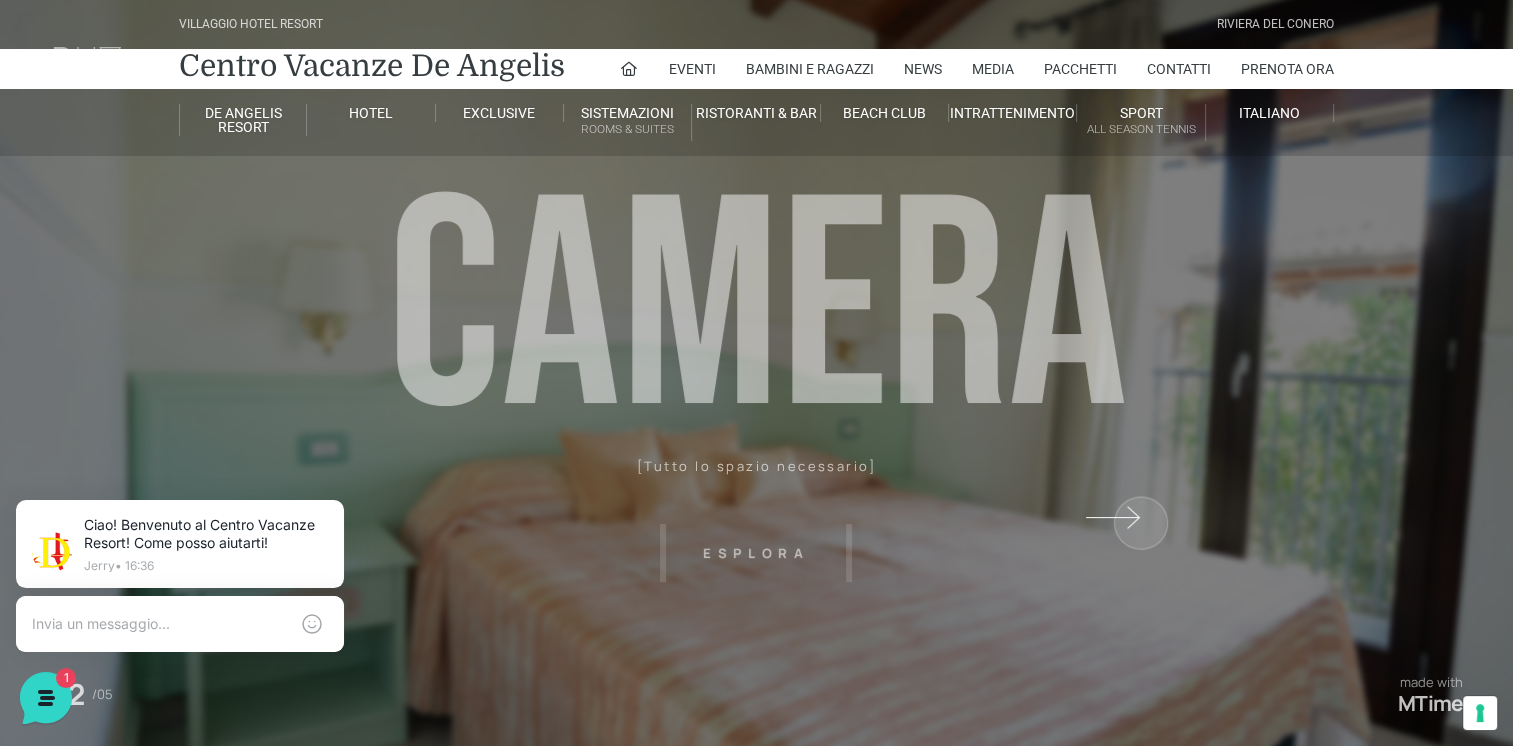 click at bounding box center [1261, 373] 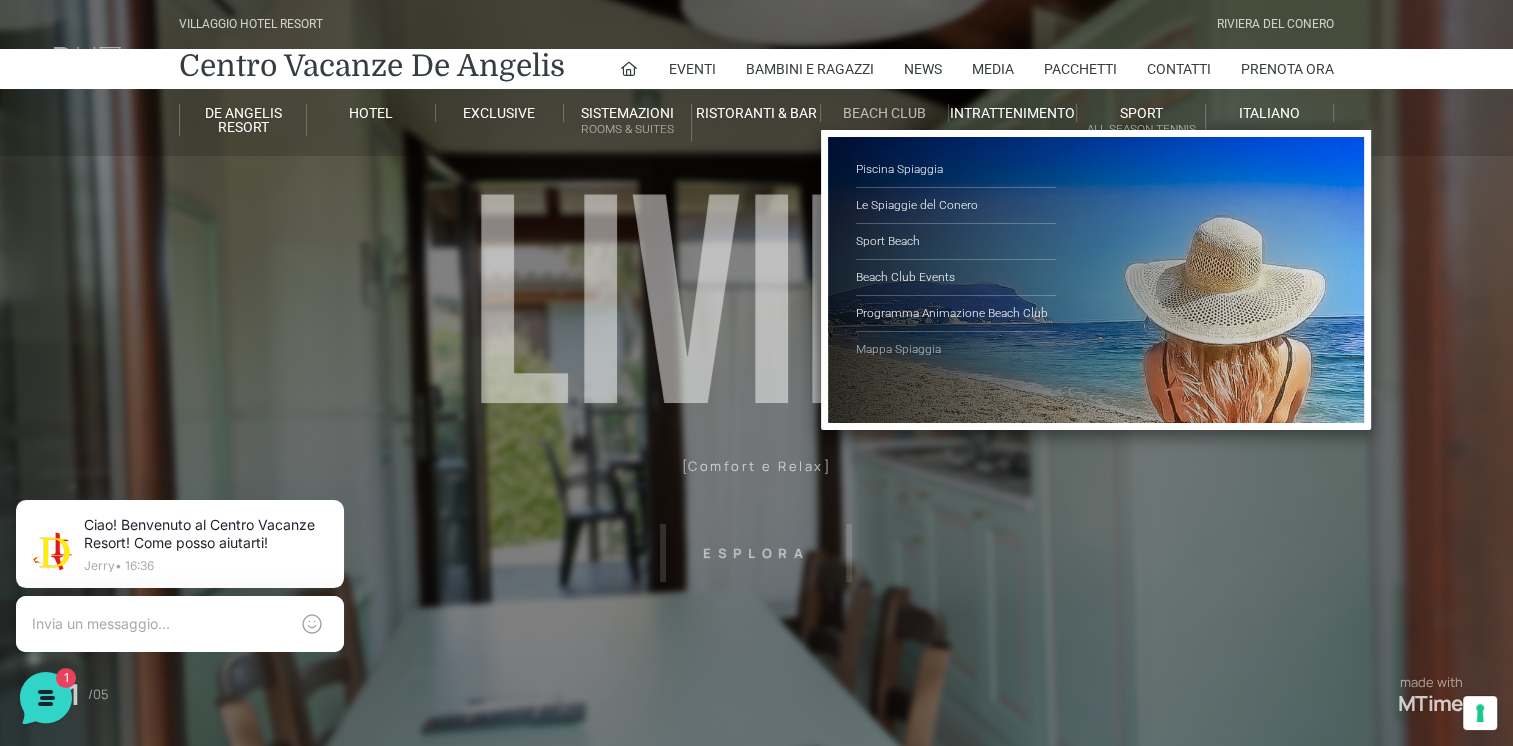 click on "Mappa Spiaggia" at bounding box center [956, 349] 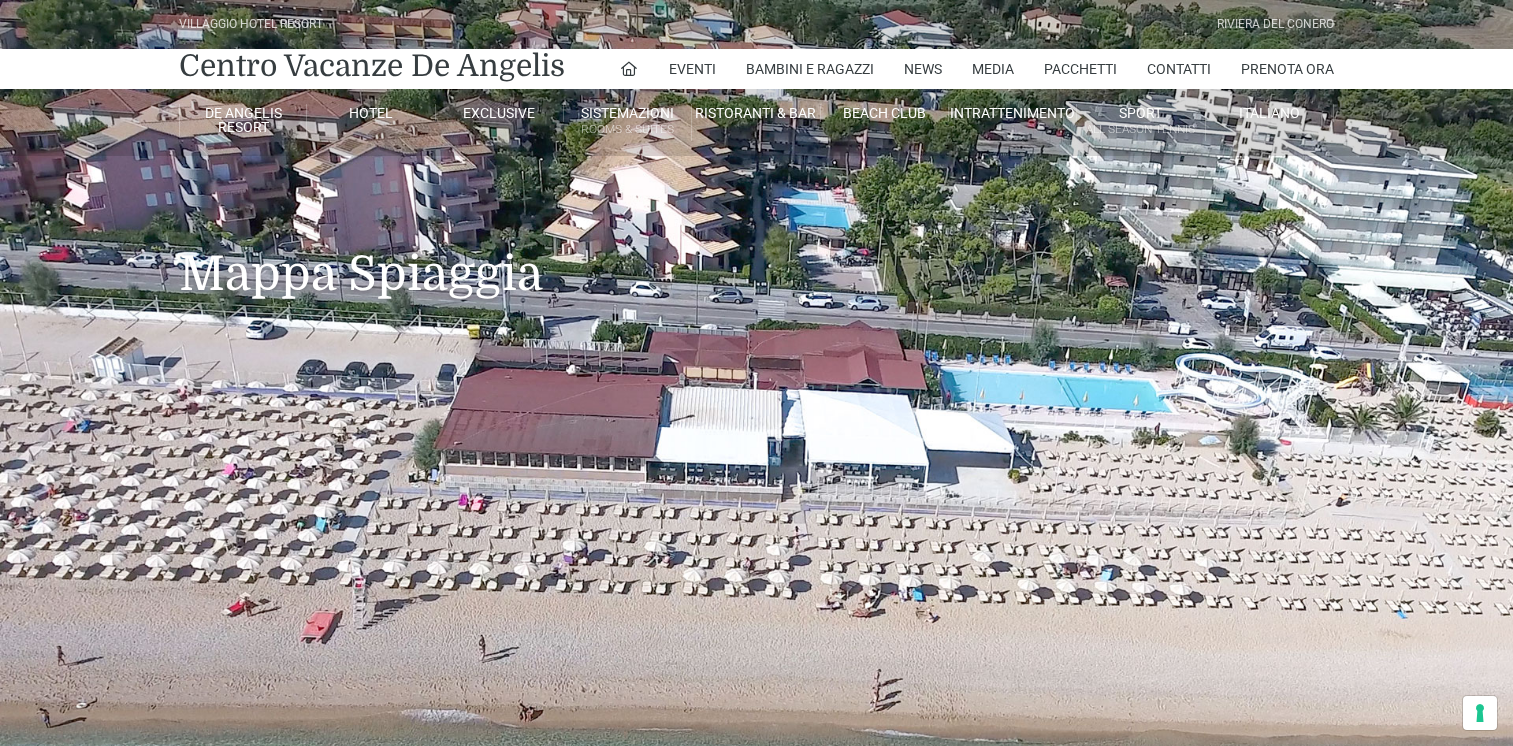 scroll, scrollTop: 0, scrollLeft: 0, axis: both 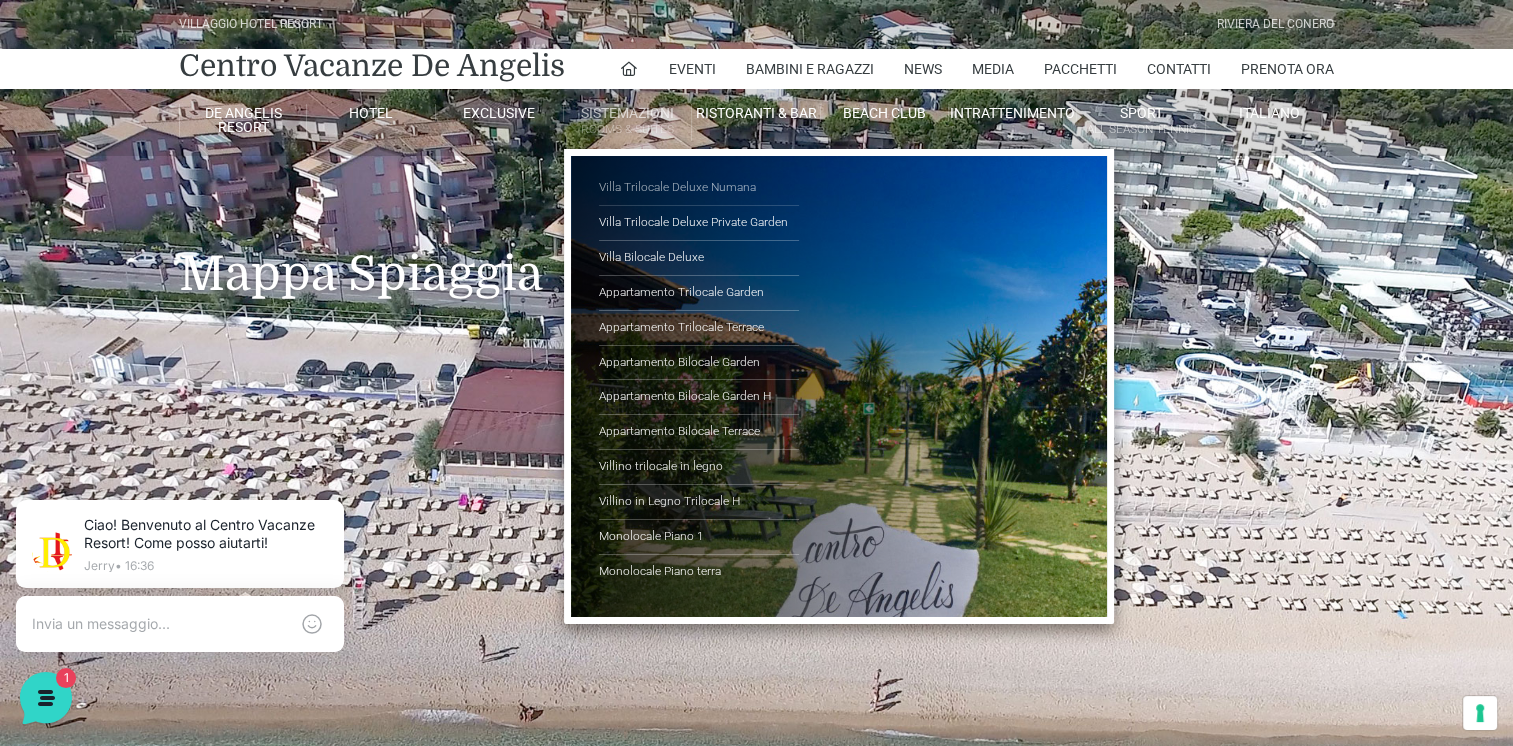 click on "Villa Trilocale Deluxe Numana" at bounding box center (699, 188) 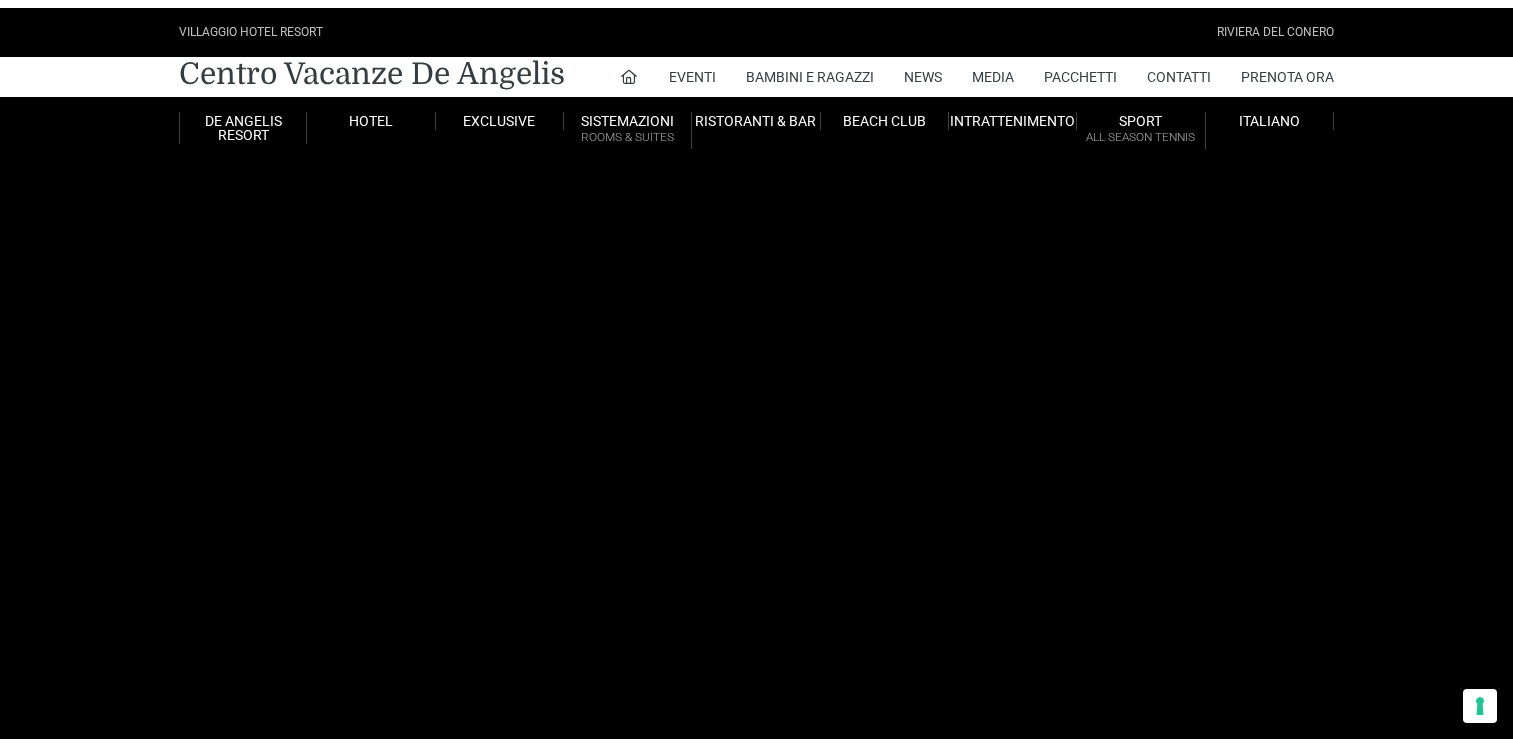 scroll, scrollTop: 0, scrollLeft: 0, axis: both 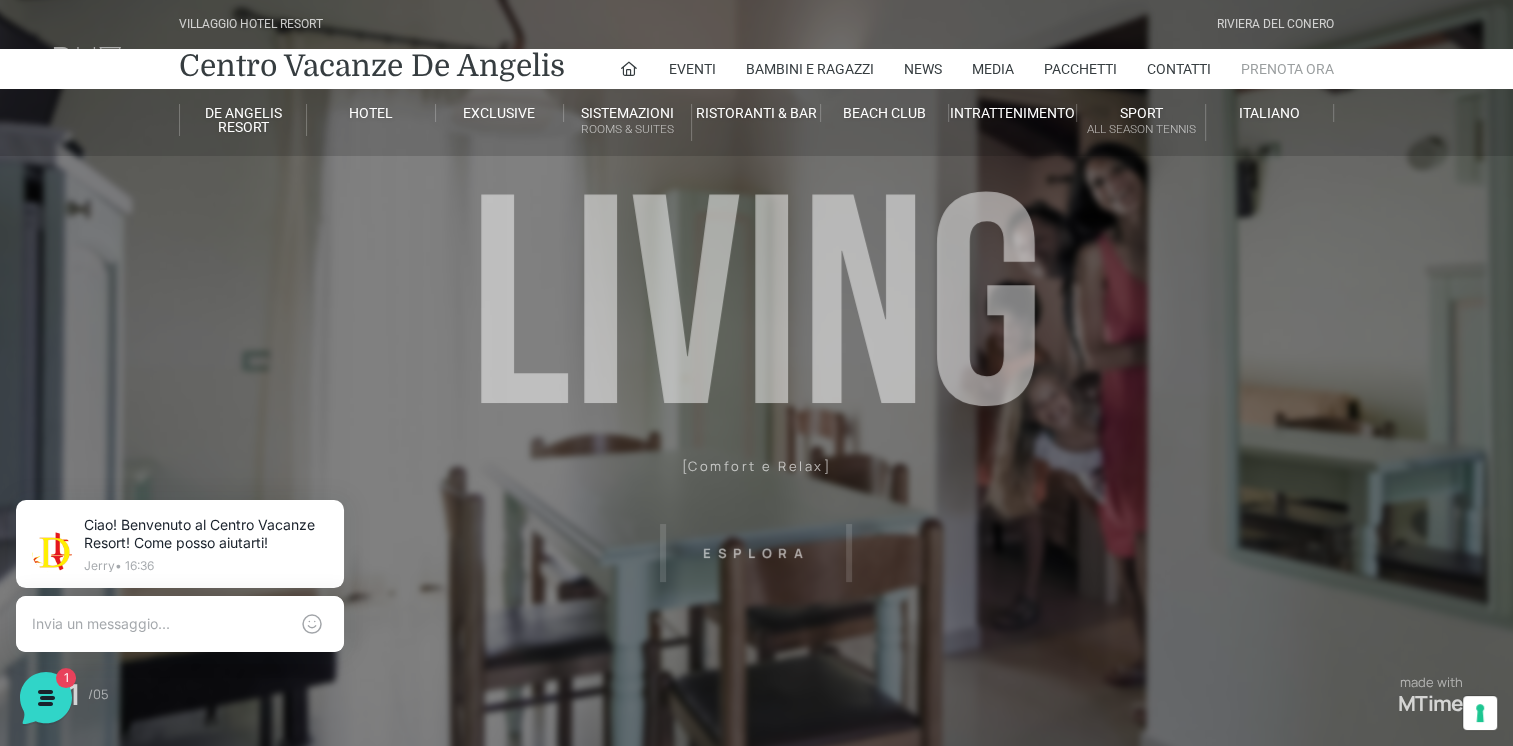click on "Prenota Ora" at bounding box center (1287, 69) 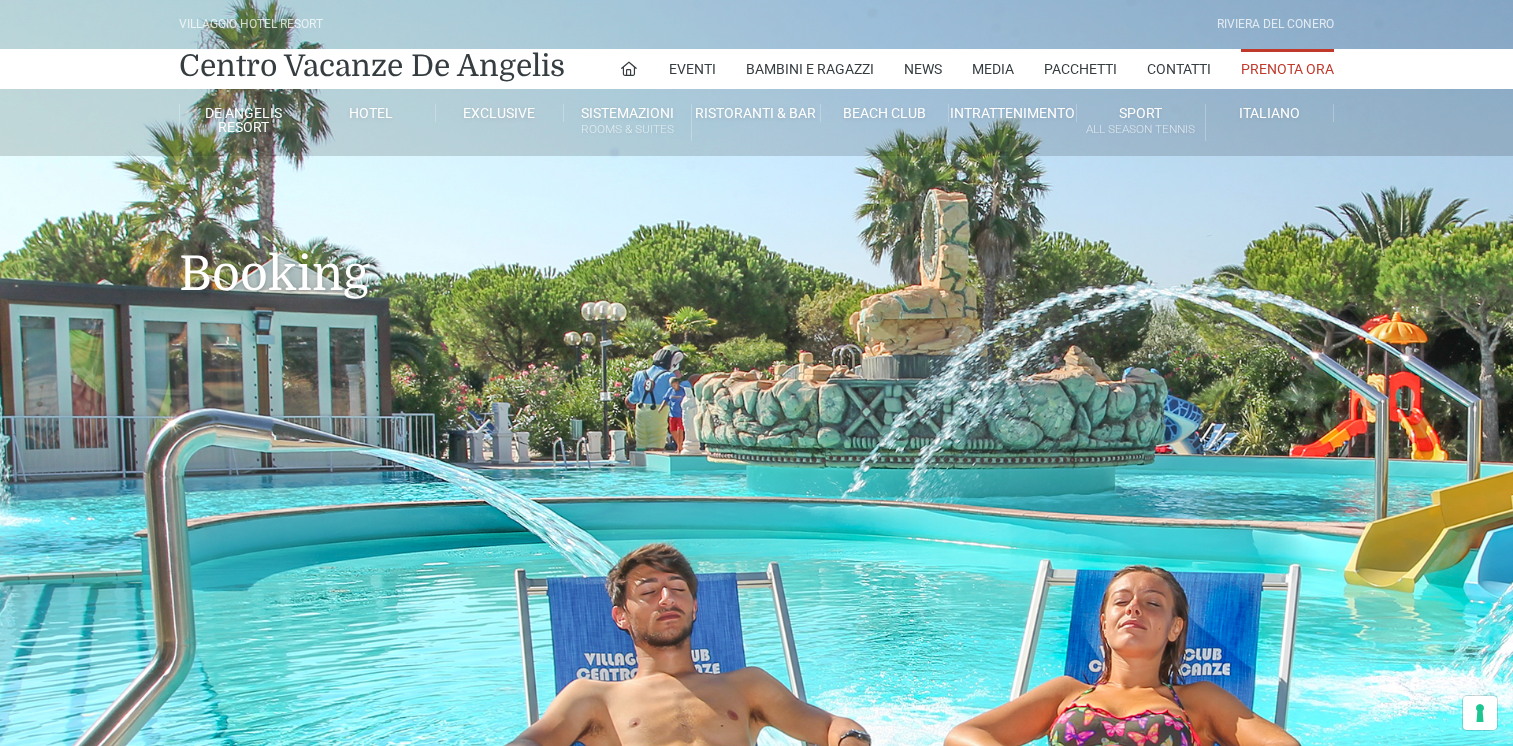 scroll, scrollTop: 0, scrollLeft: 0, axis: both 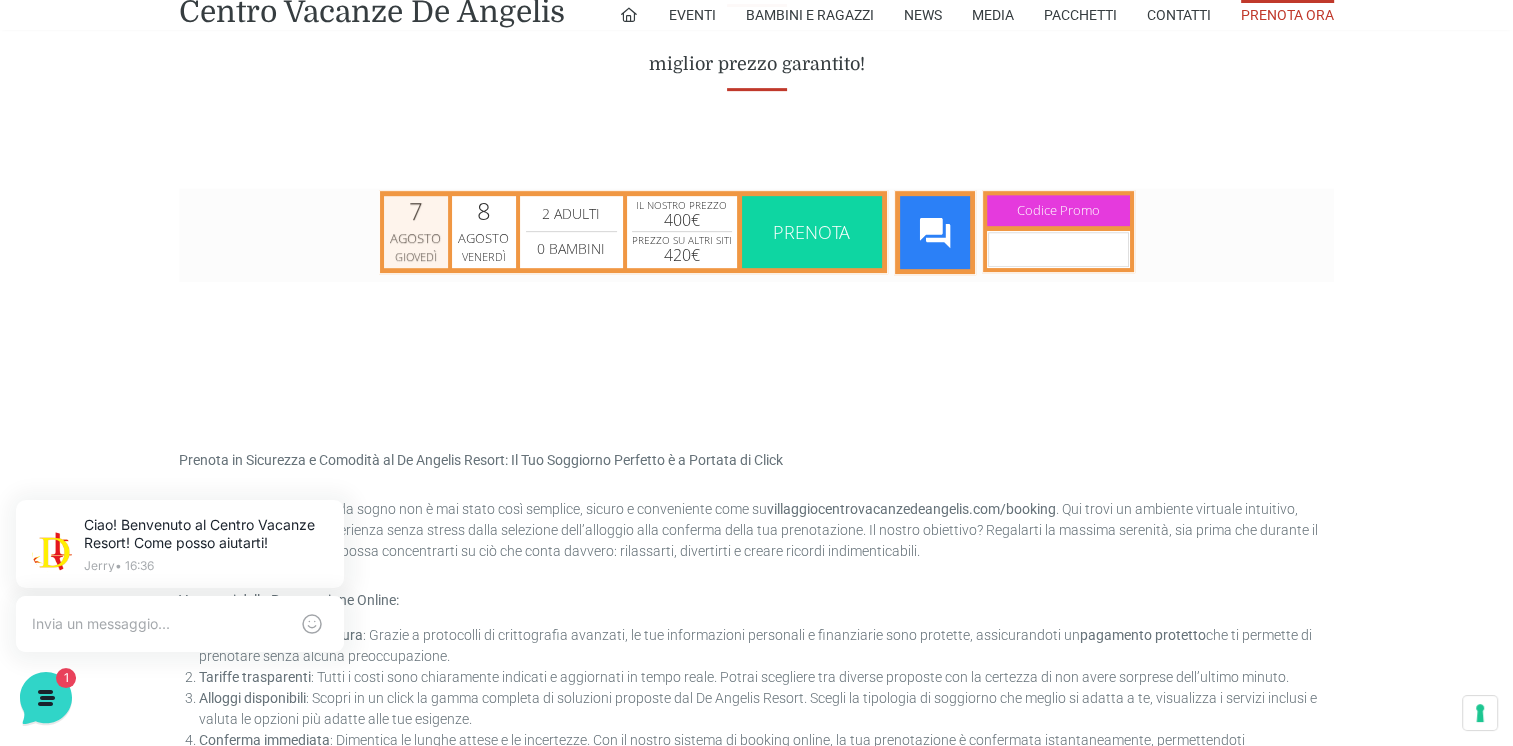 click on "Agosto" at bounding box center (416, 238) 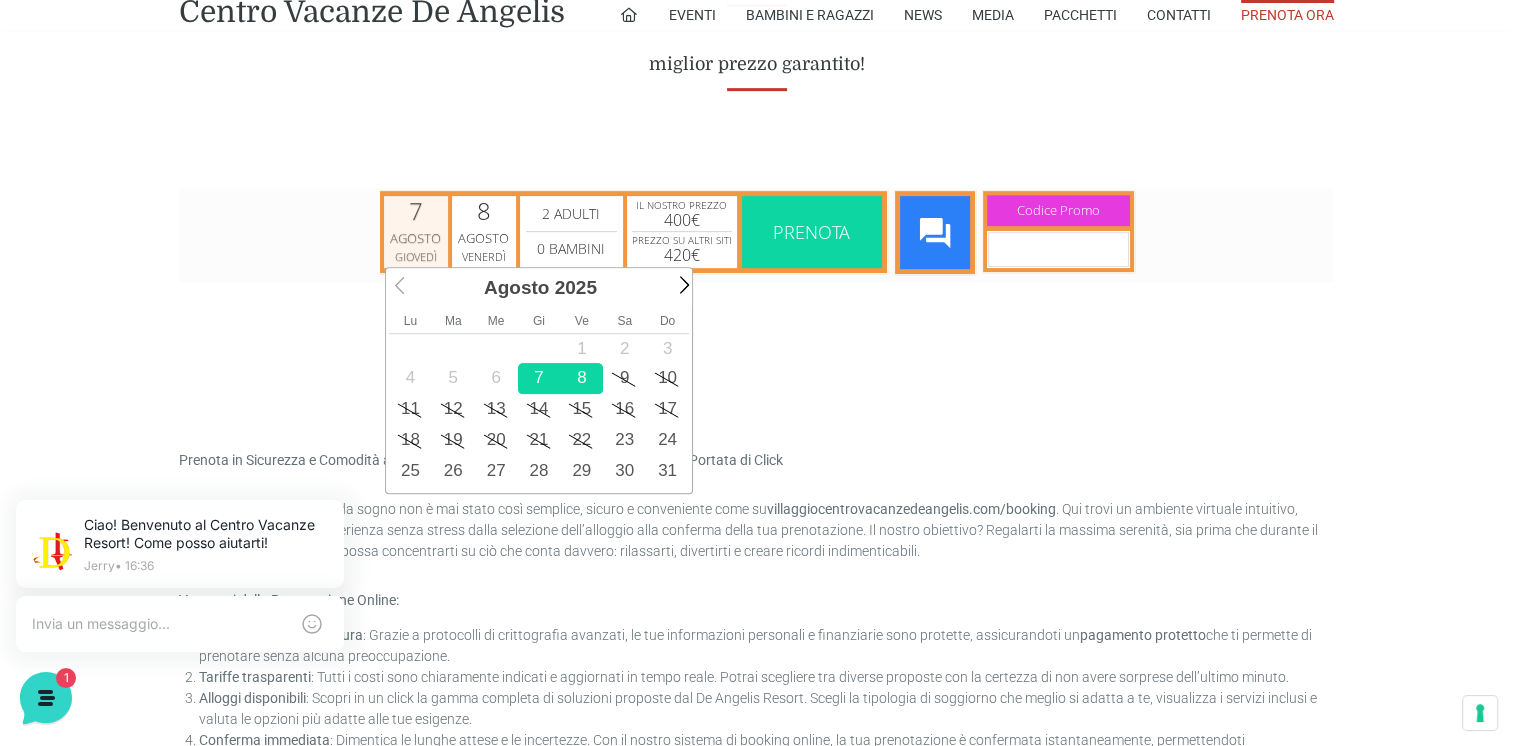 scroll, scrollTop: 0, scrollLeft: 8, axis: horizontal 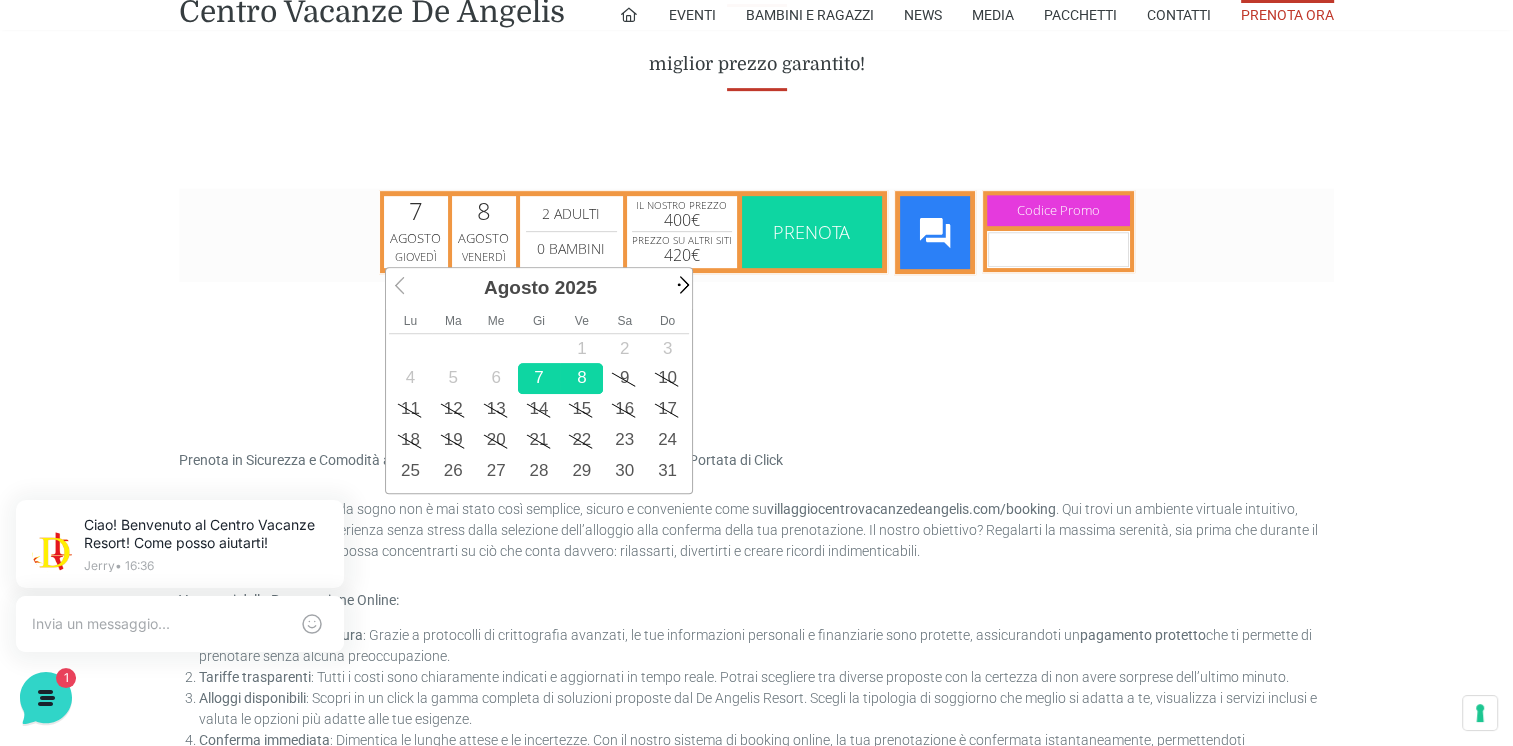 click on "Next" at bounding box center (681, 283) 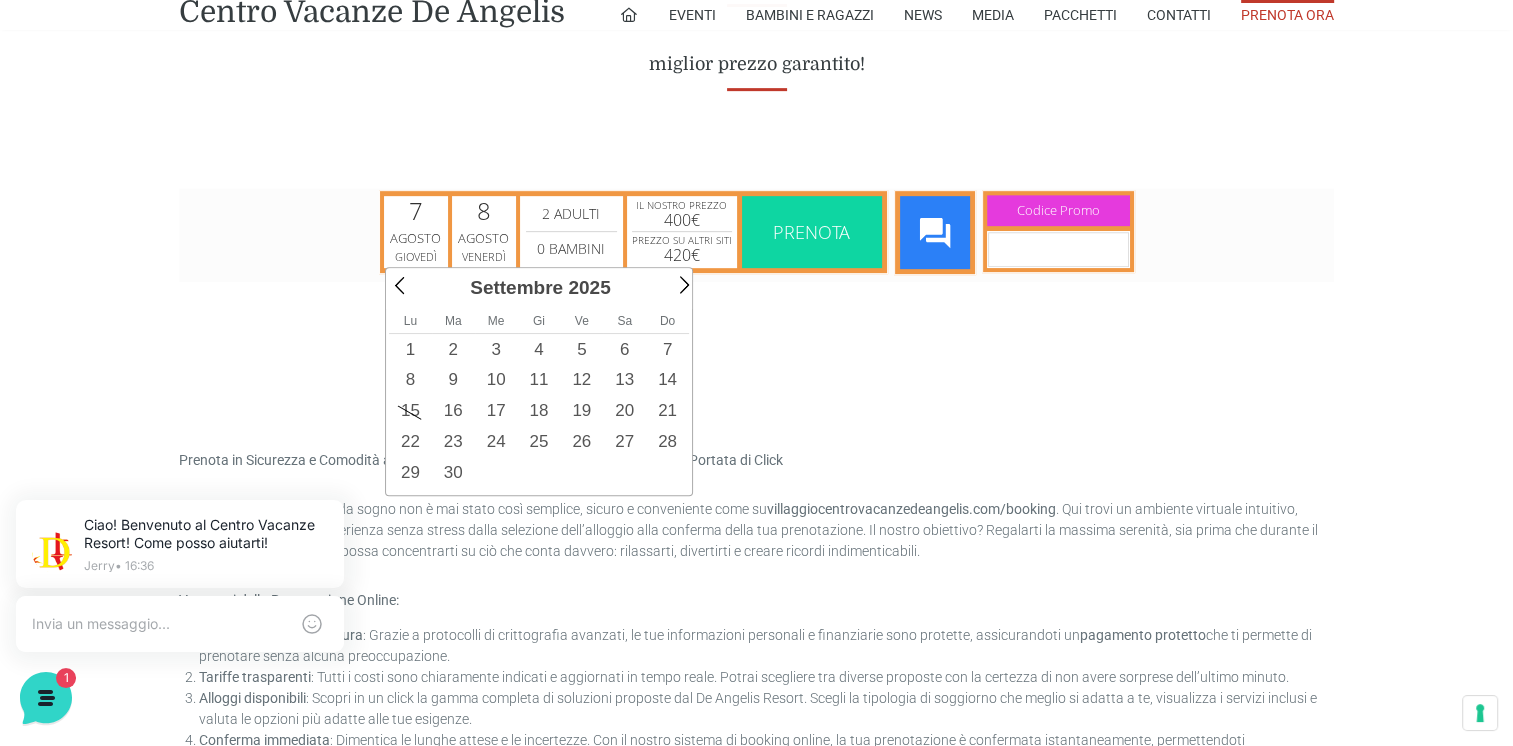 scroll, scrollTop: 0, scrollLeft: 8, axis: horizontal 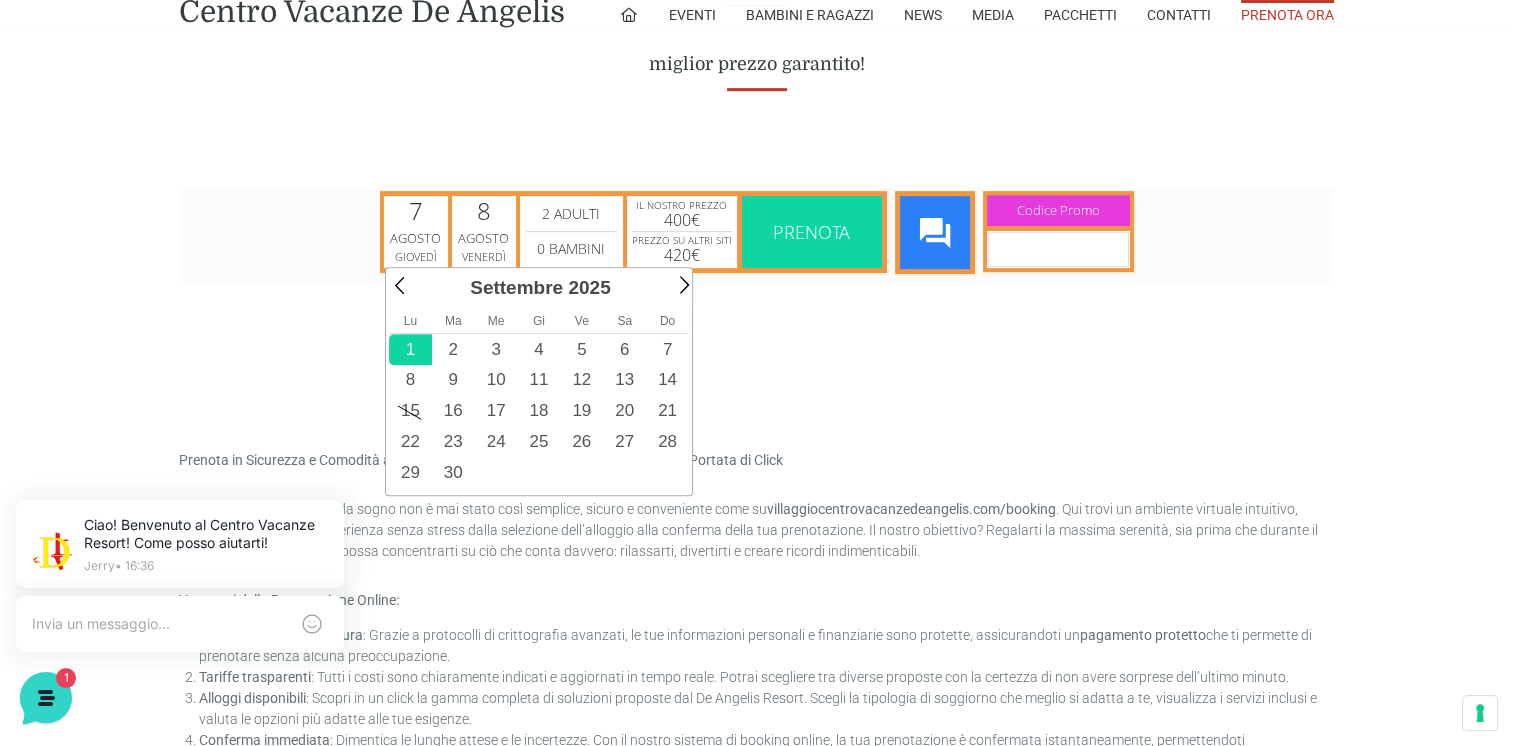 click on "1" at bounding box center (410, 348) 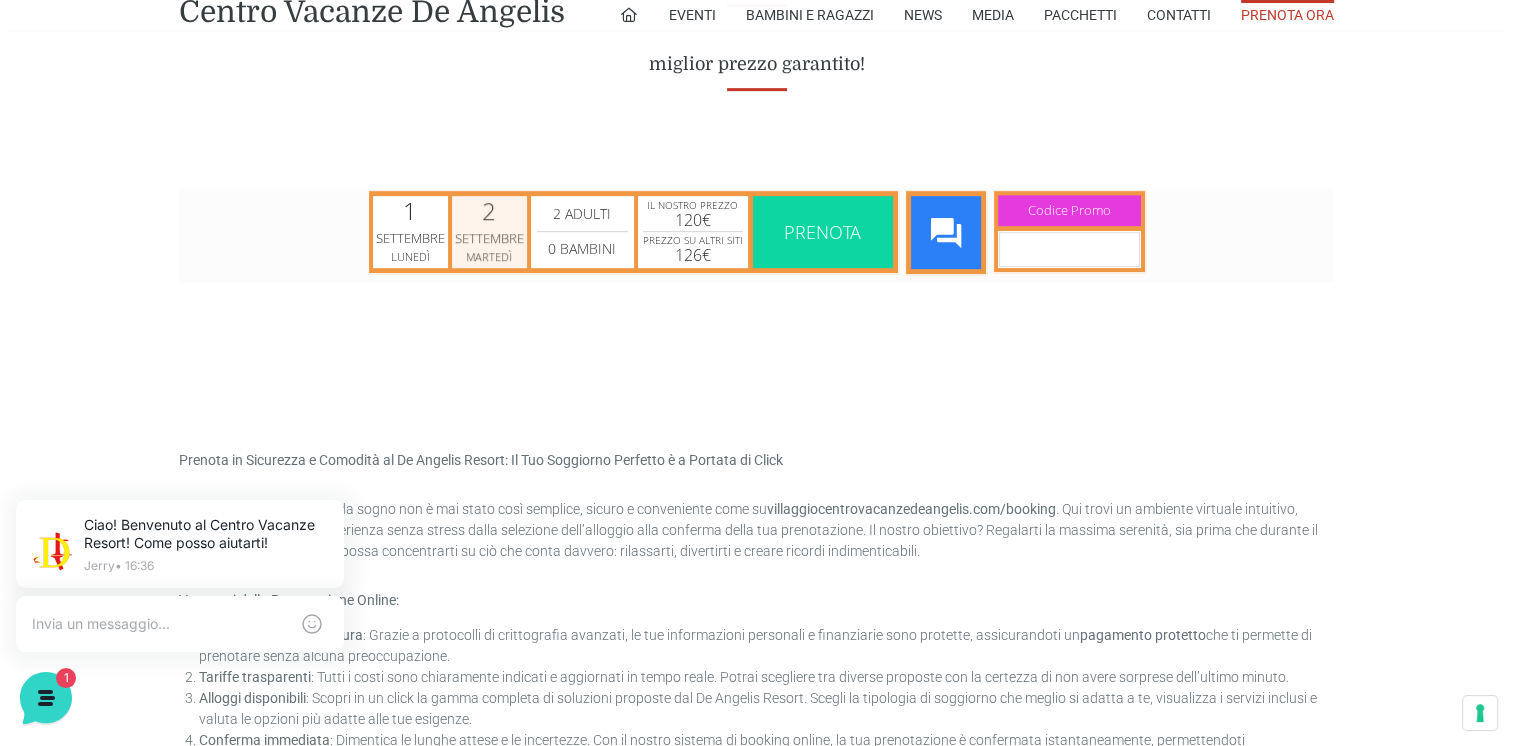 click on "Martedì" at bounding box center (489, 255) 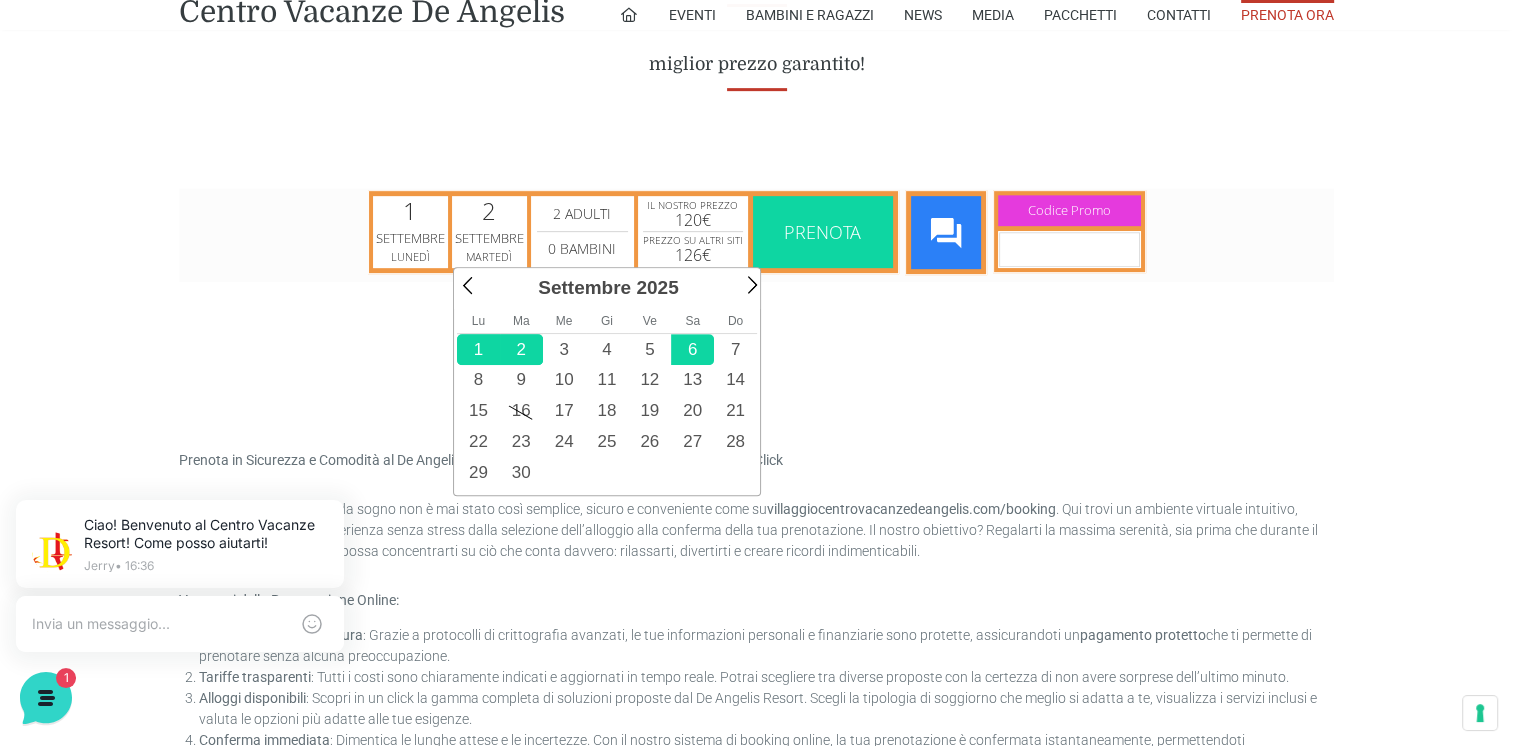 click on "6" at bounding box center [692, 348] 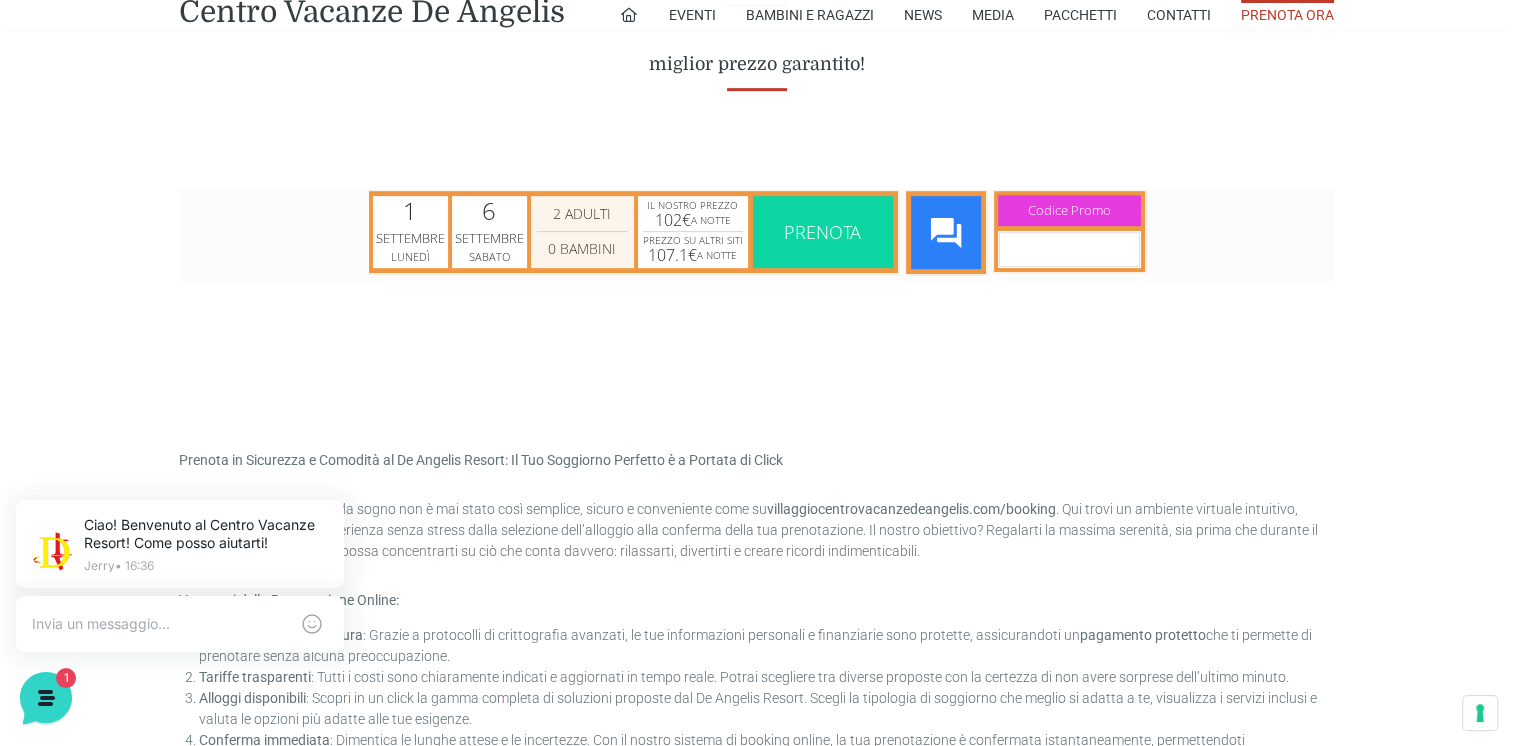 click on "2 Adulti 3 Adulti 4 Adulti 5 Adulti 6 Adulti 7 Adulti 8 Adulti 9 Adulti 10 Adulti 11 Adulti 12 Adulti 13 Adulti 14 Adulti 15 Adulti 16 Adulti 17 Adulti 18 Adulti 19 Adulti 20 Adulti 21 Adulti 22 Adulti 23 Adulti 24 Adulti 25 Adulti 26 Adulti 27 Adulti 28 Adulti 29 Adulti 30 Adulti 31 Adulti 32 Adulti 33 Adulti 34 Adulti 35 Adulti 36 Adulti 37 Adulti 38 Adulti 39 Adulti 40 Adulti" at bounding box center (582, 213) 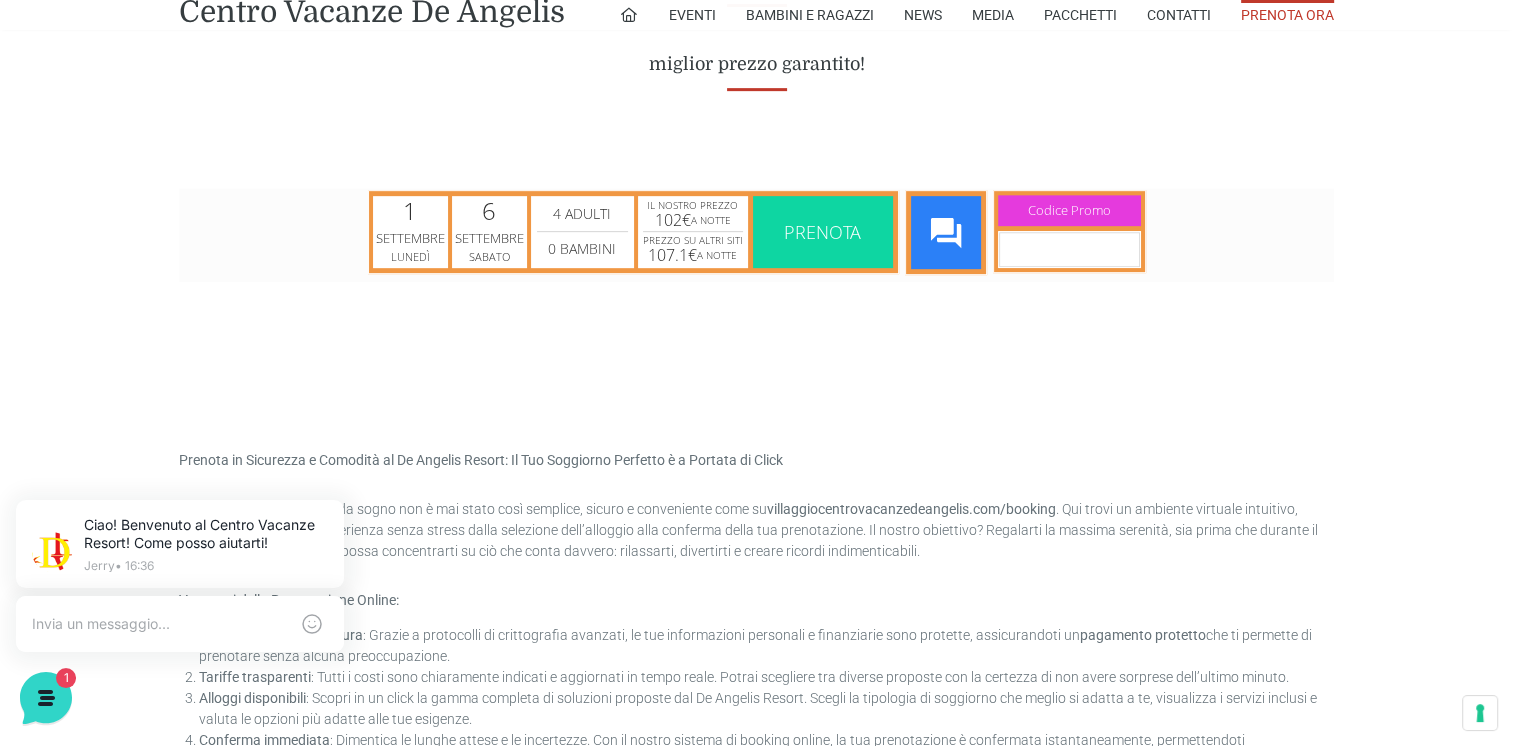 click on "Prenota" at bounding box center (823, 231) 